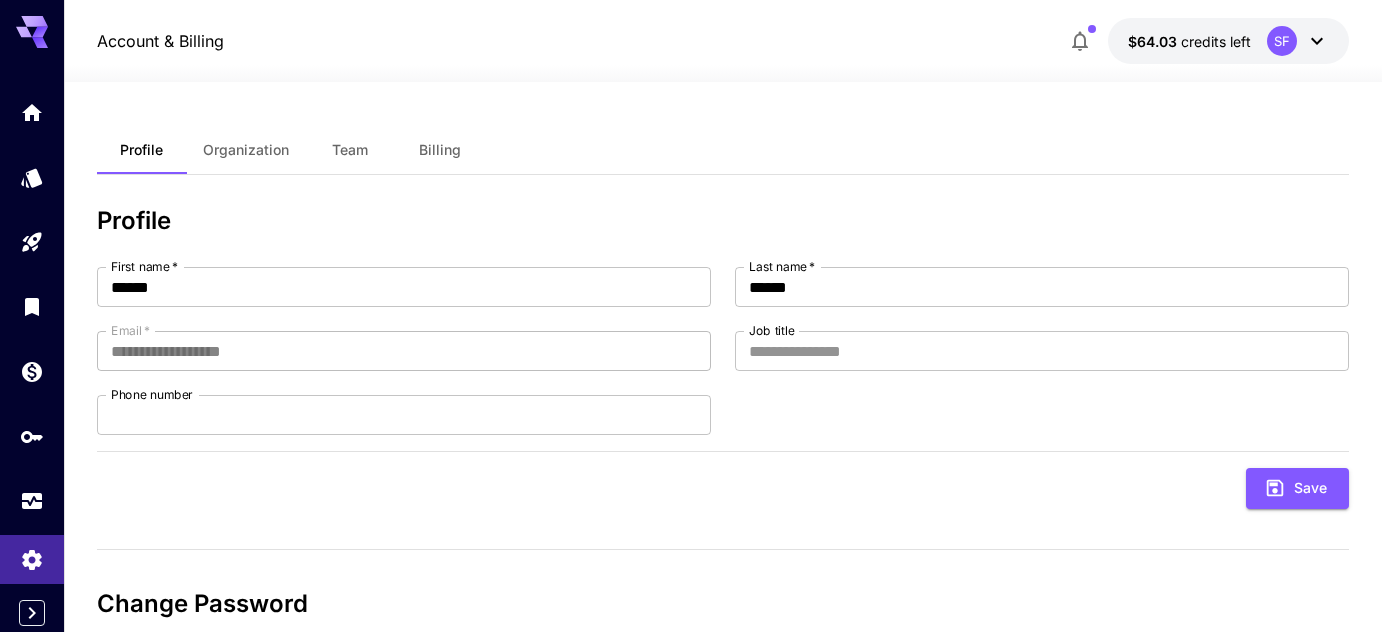 scroll, scrollTop: 0, scrollLeft: 0, axis: both 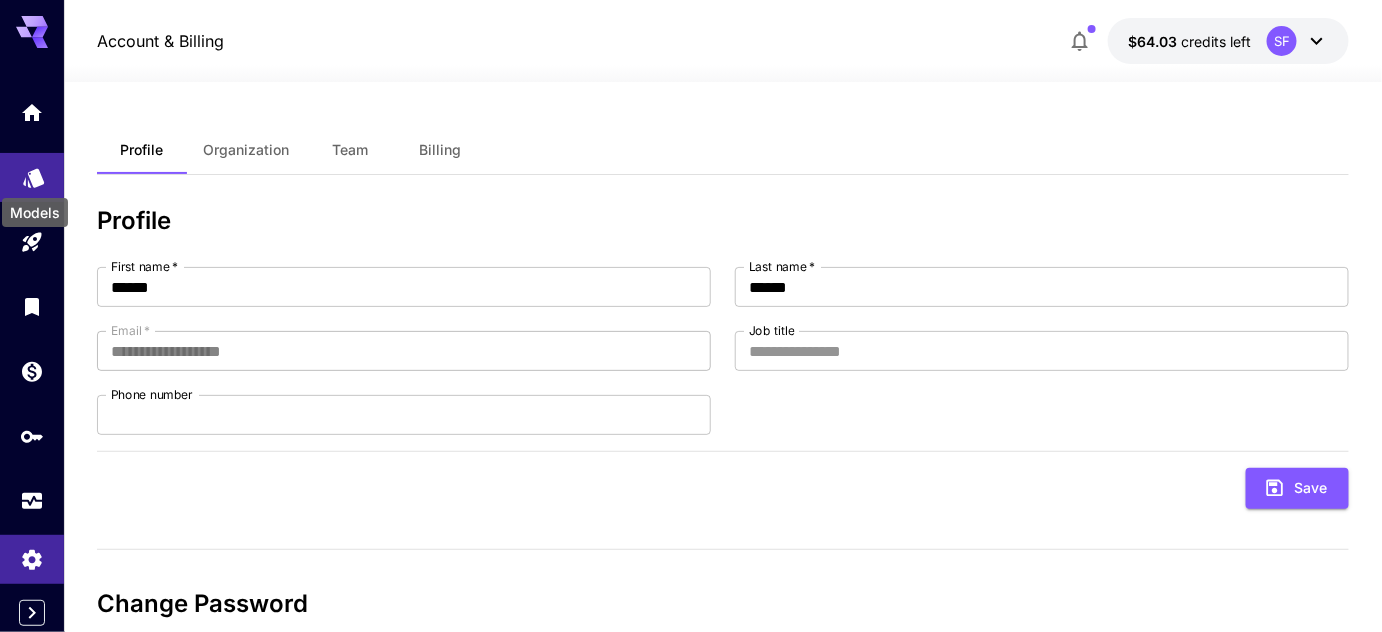 click 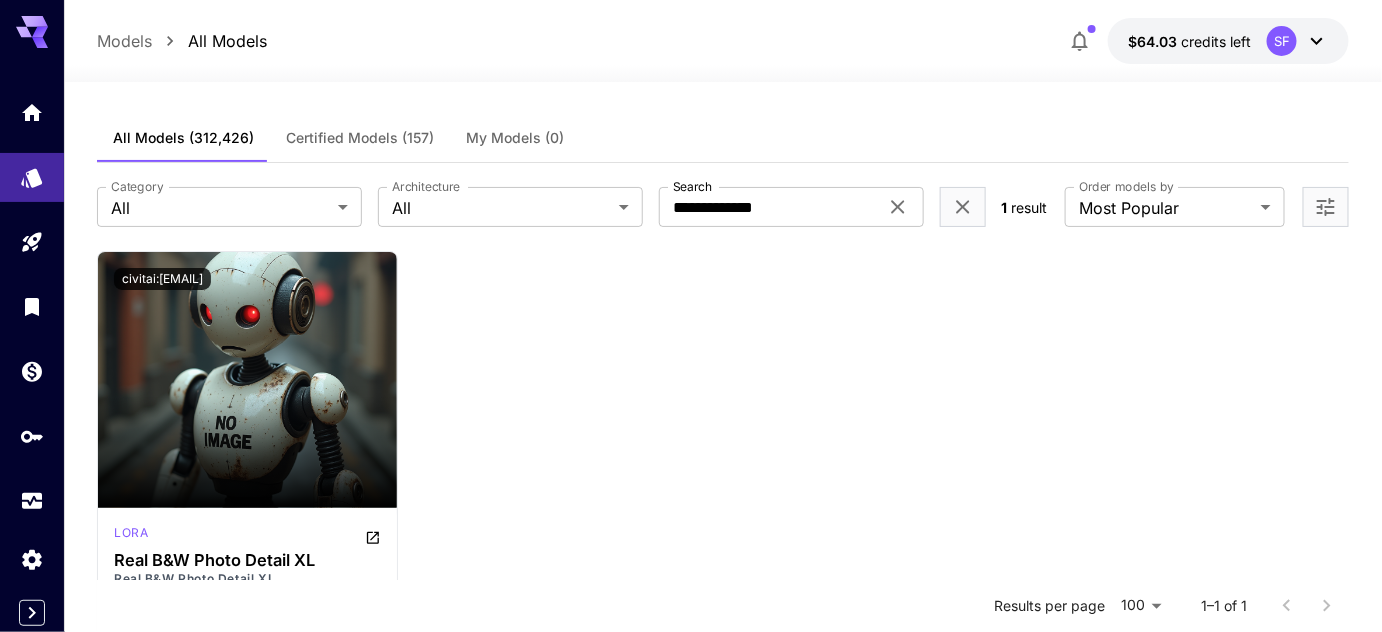 click on "My Models (0)" at bounding box center [515, 138] 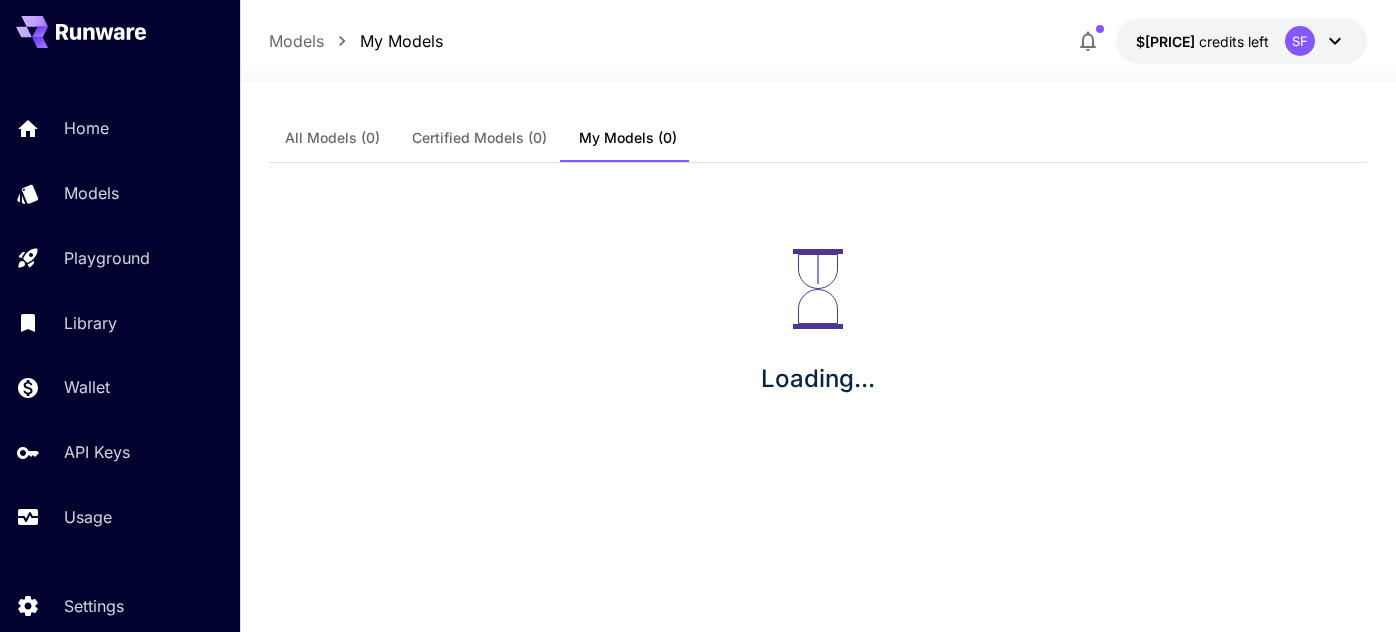 scroll, scrollTop: 0, scrollLeft: 0, axis: both 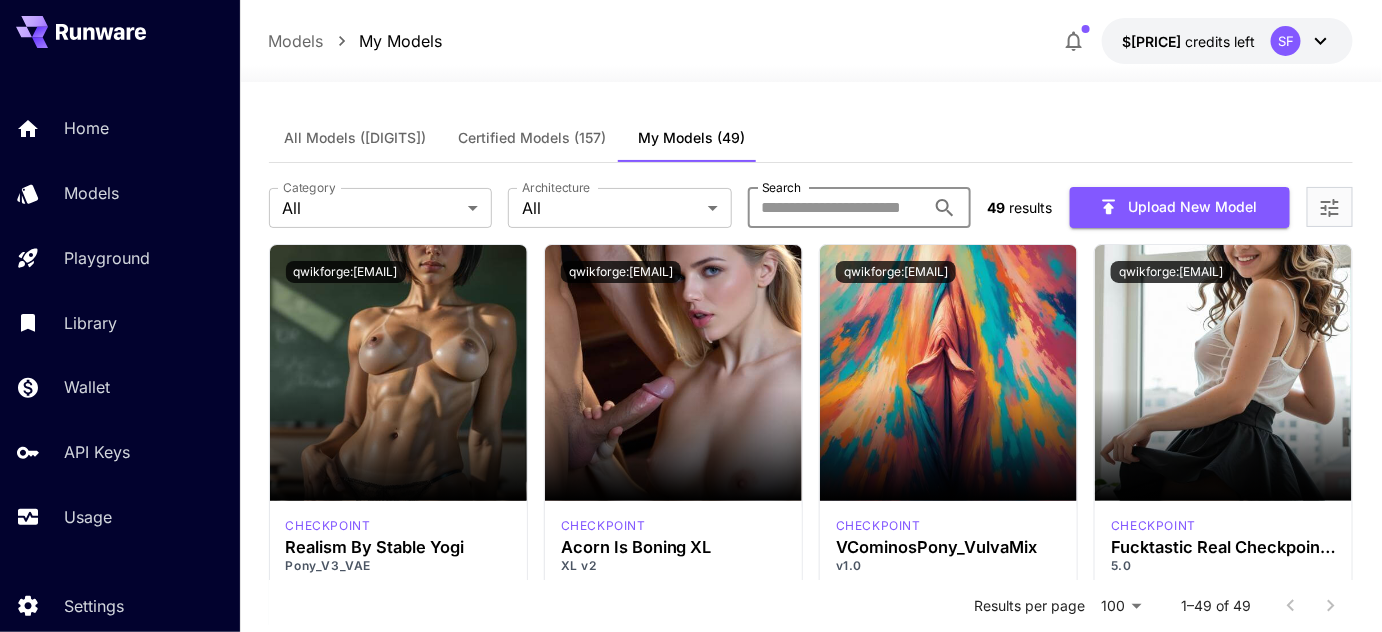 click on "Search" at bounding box center (837, 208) 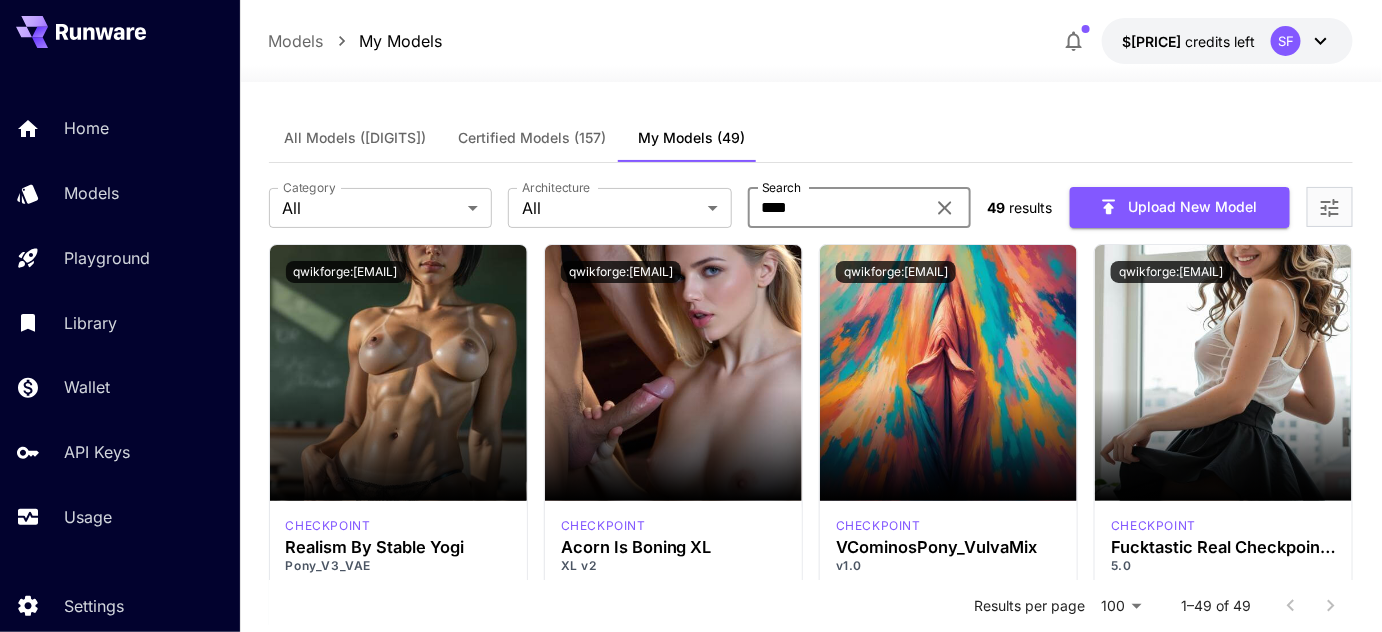 type on "****" 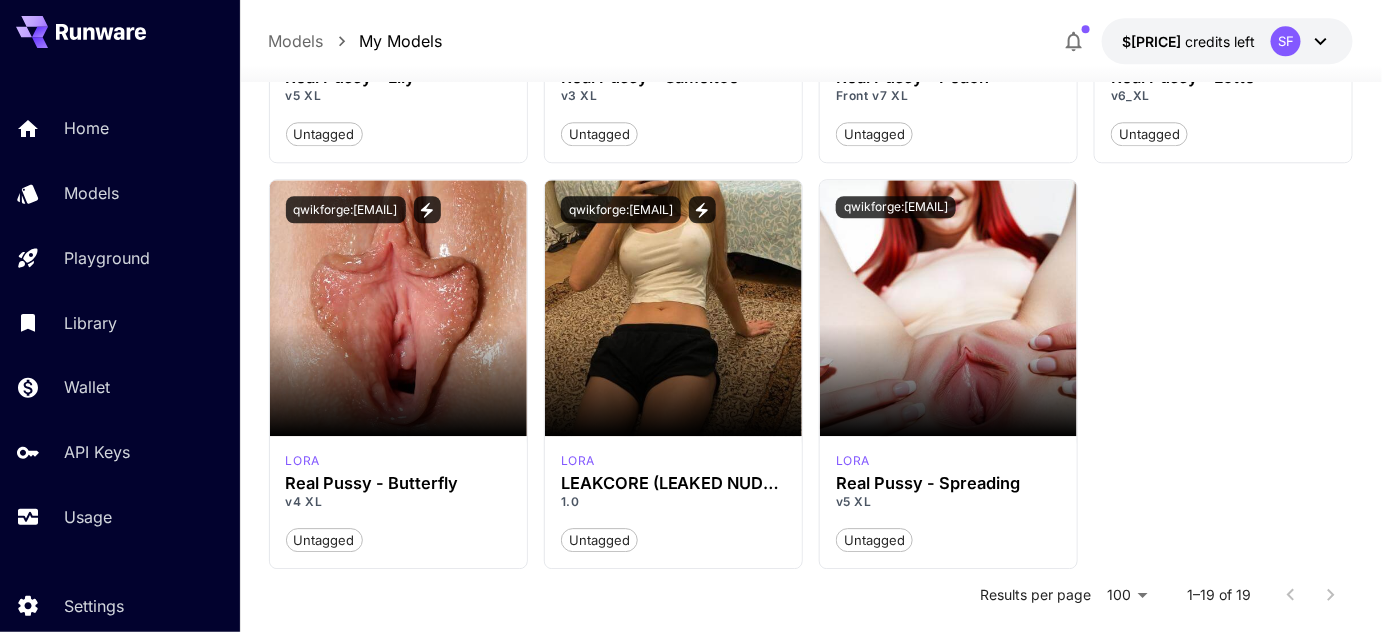scroll, scrollTop: 1731, scrollLeft: 0, axis: vertical 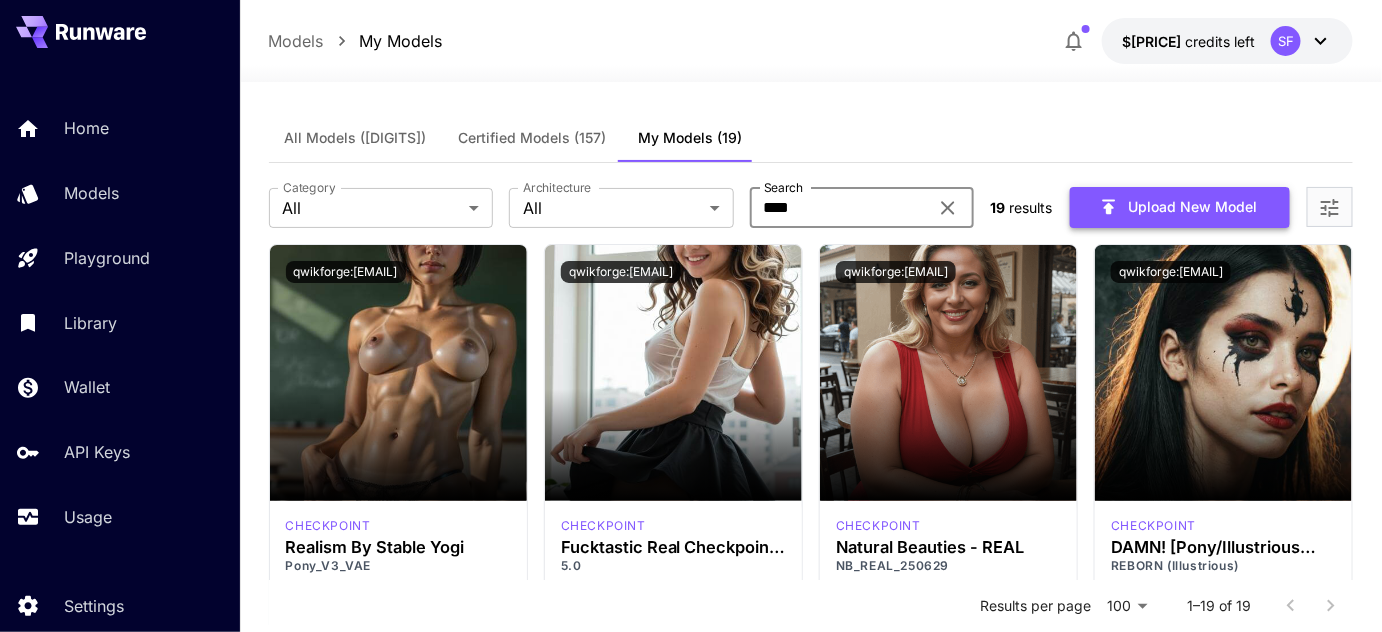 click on "Upload New Model" at bounding box center (1180, 207) 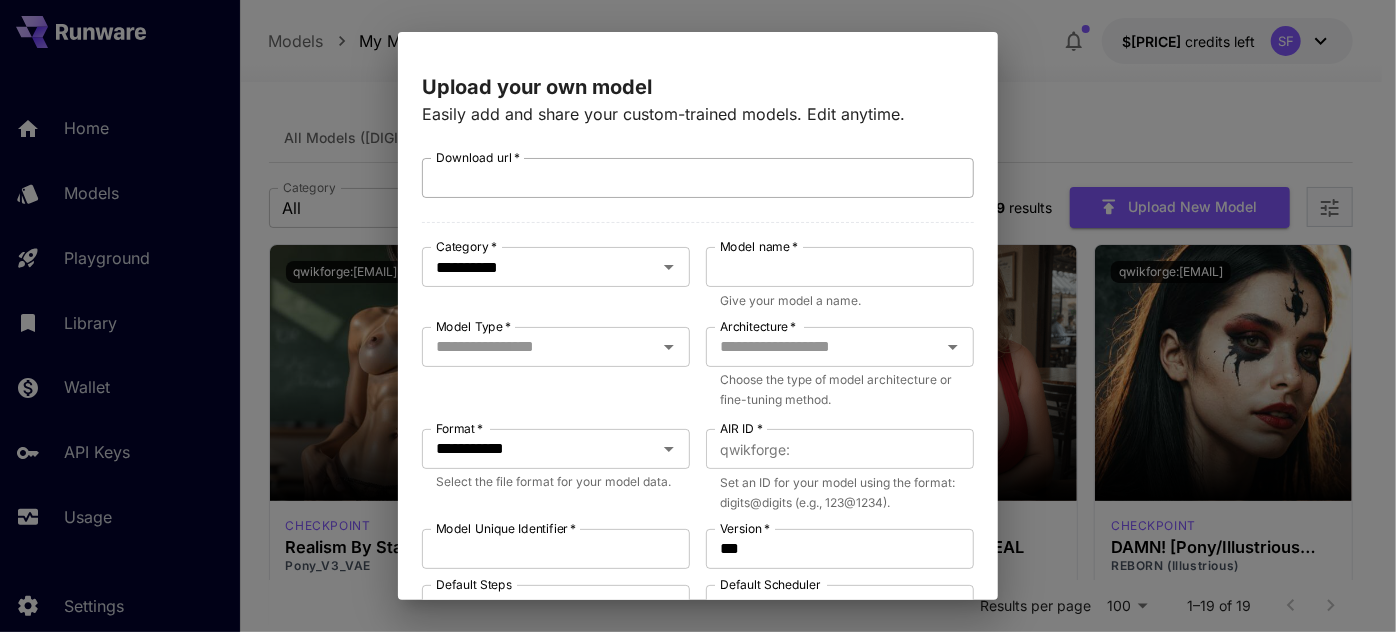 click on "Download url   *" at bounding box center [698, 178] 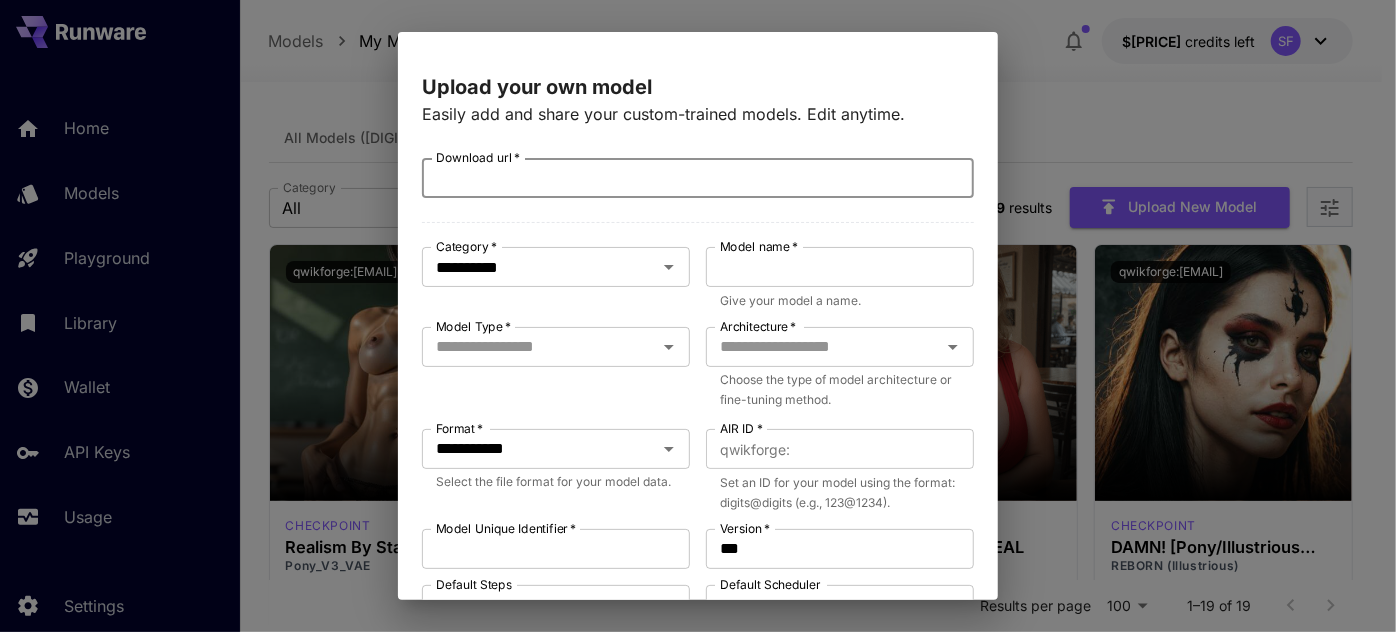 paste on "**********" 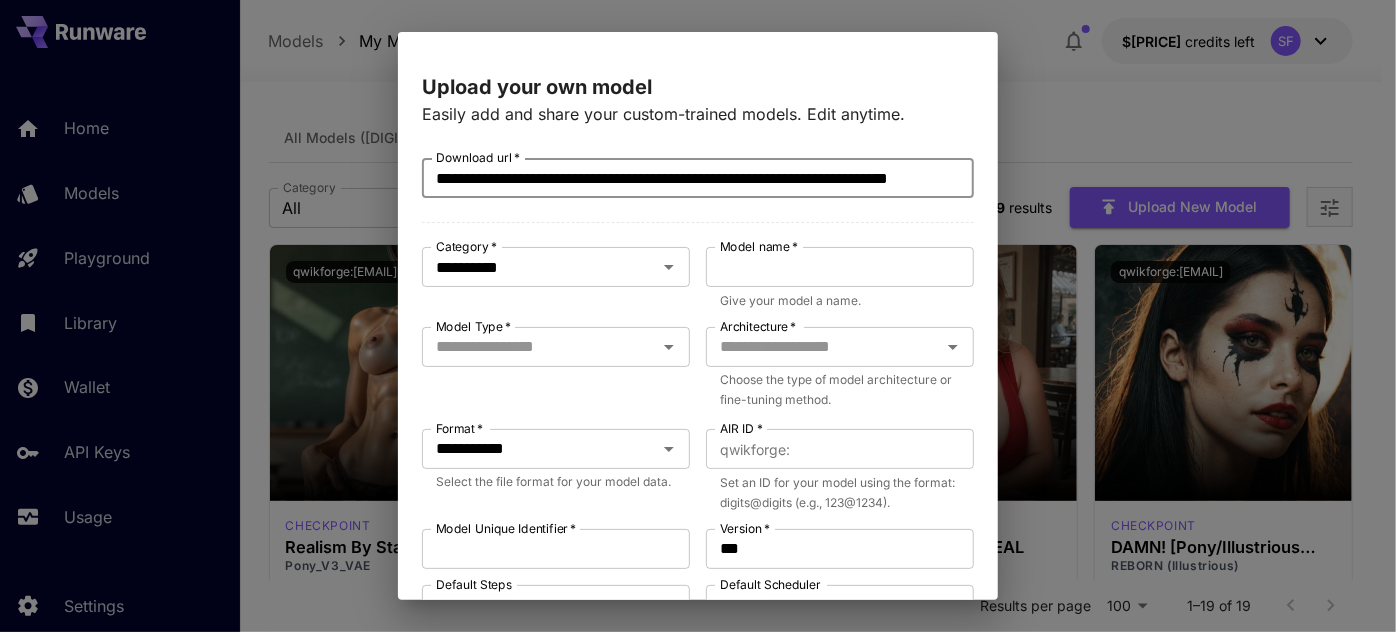 scroll, scrollTop: 0, scrollLeft: 111, axis: horizontal 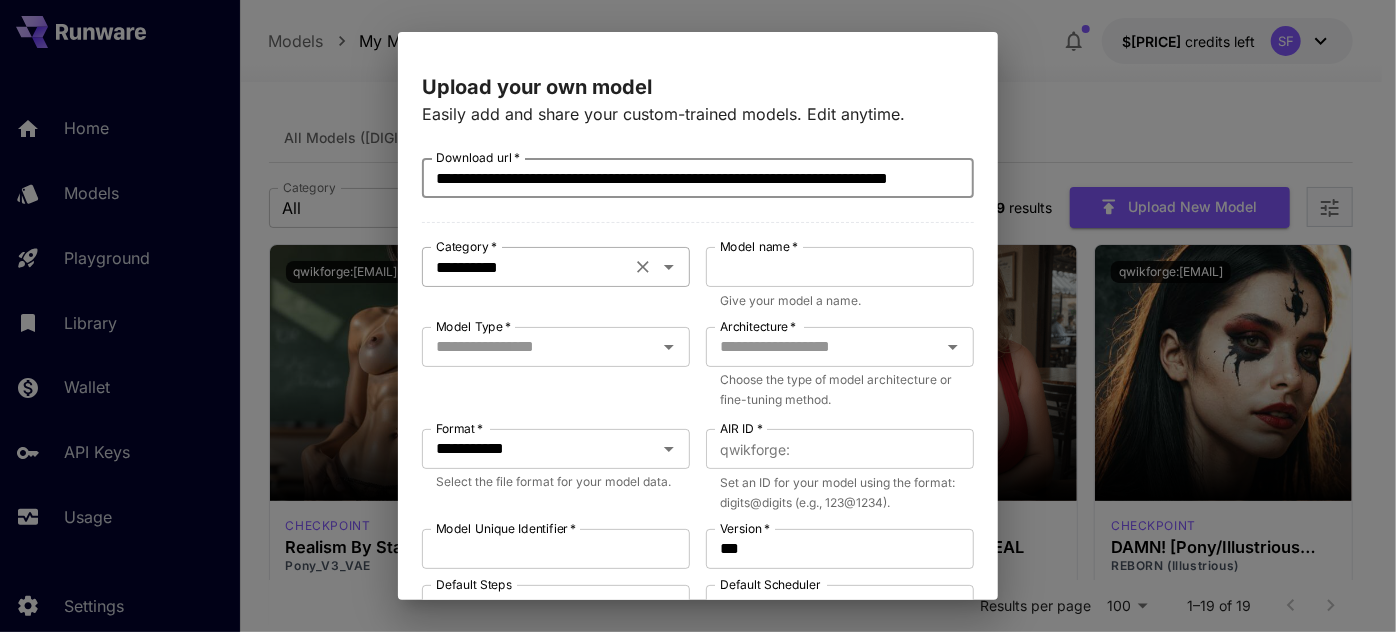 click 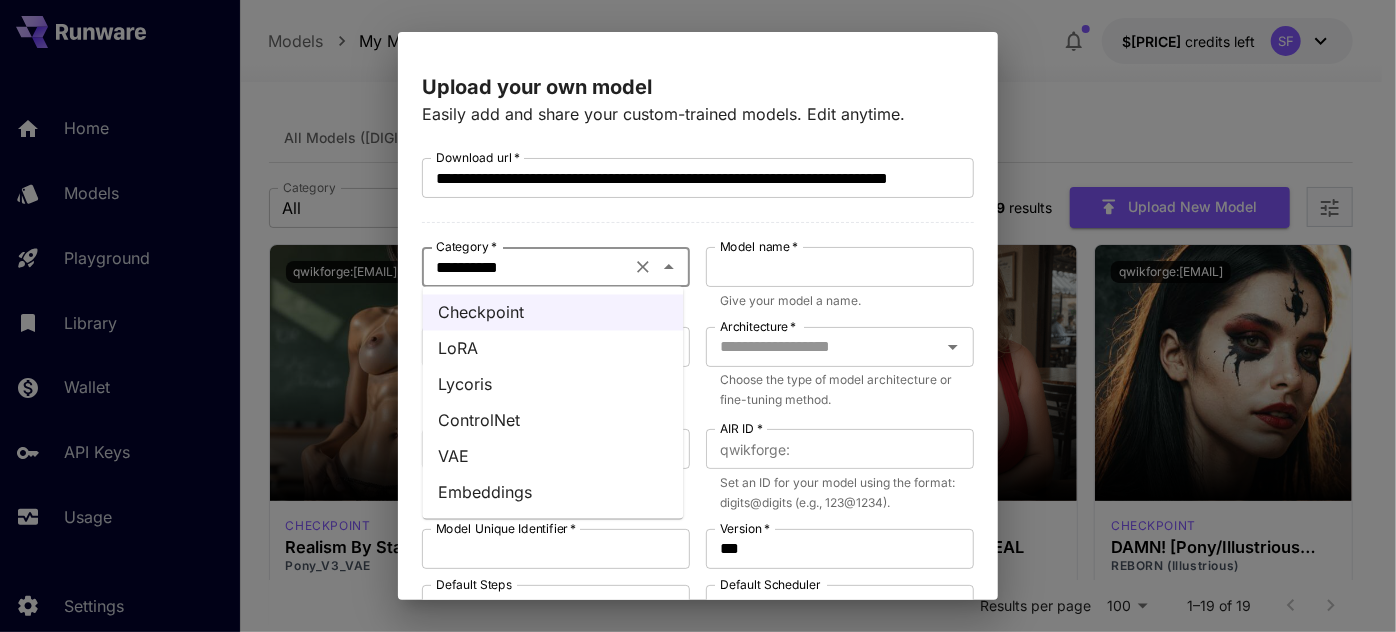 click on "LoRA" at bounding box center (553, 349) 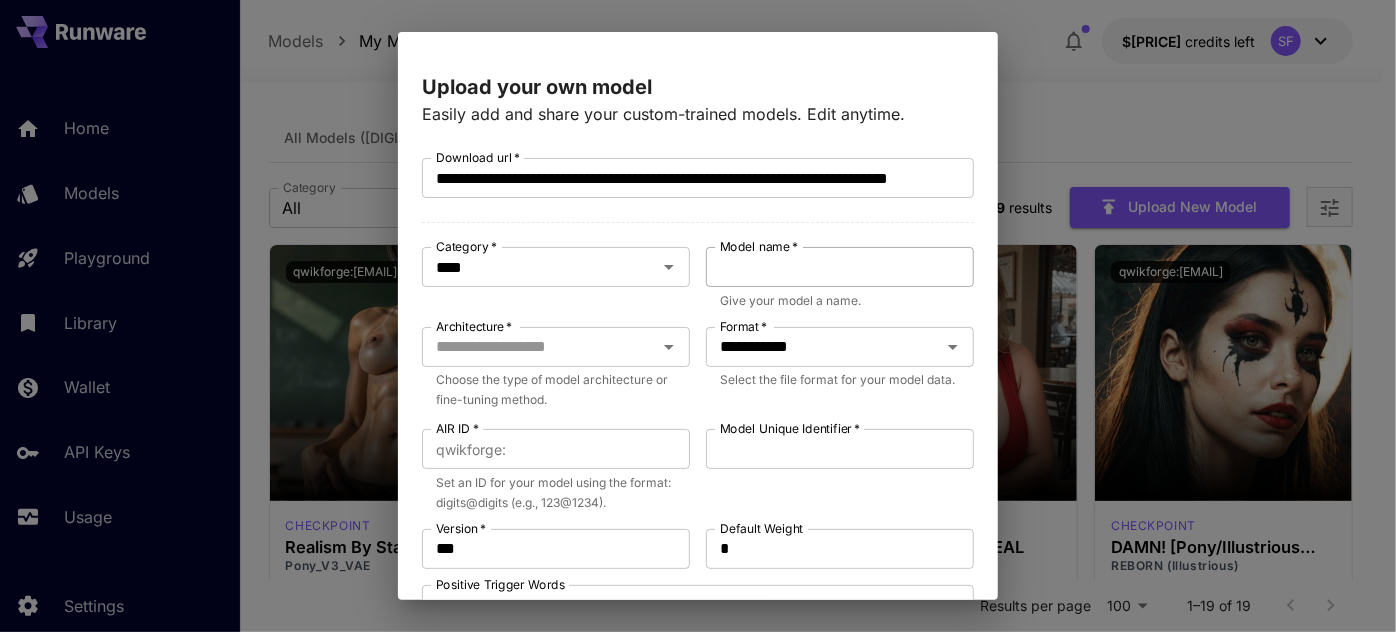 click on "Model name   *" at bounding box center [840, 267] 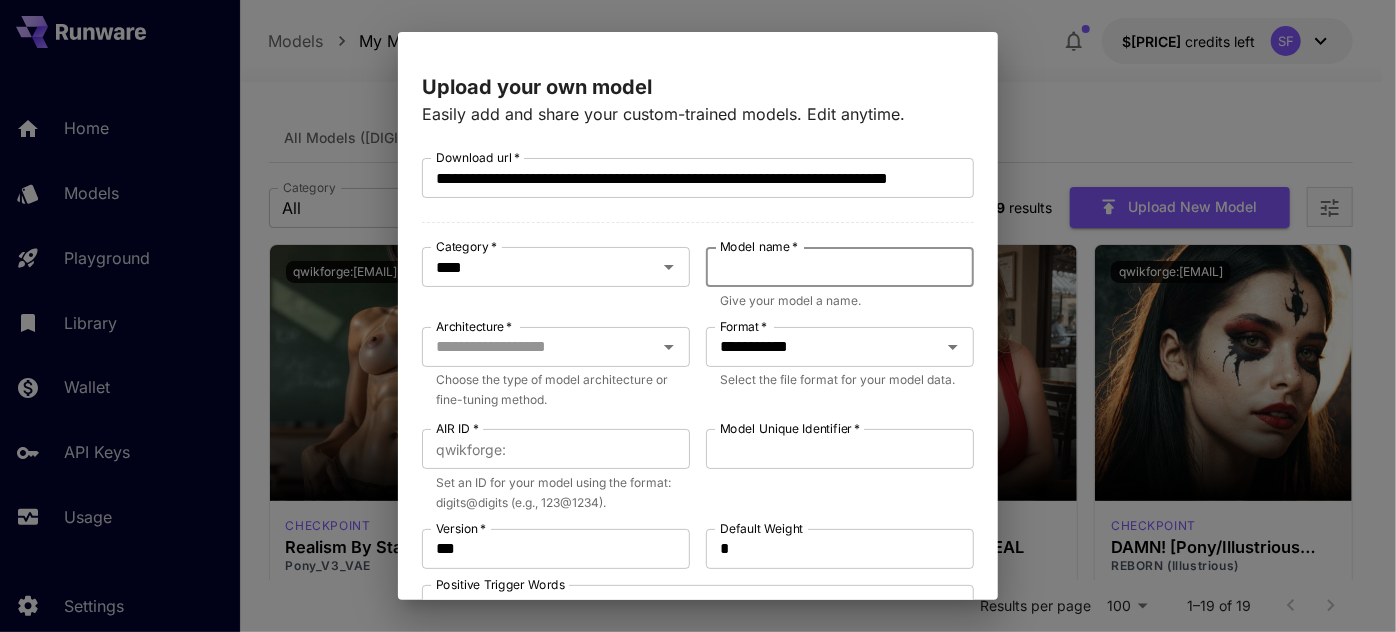 paste on "**********" 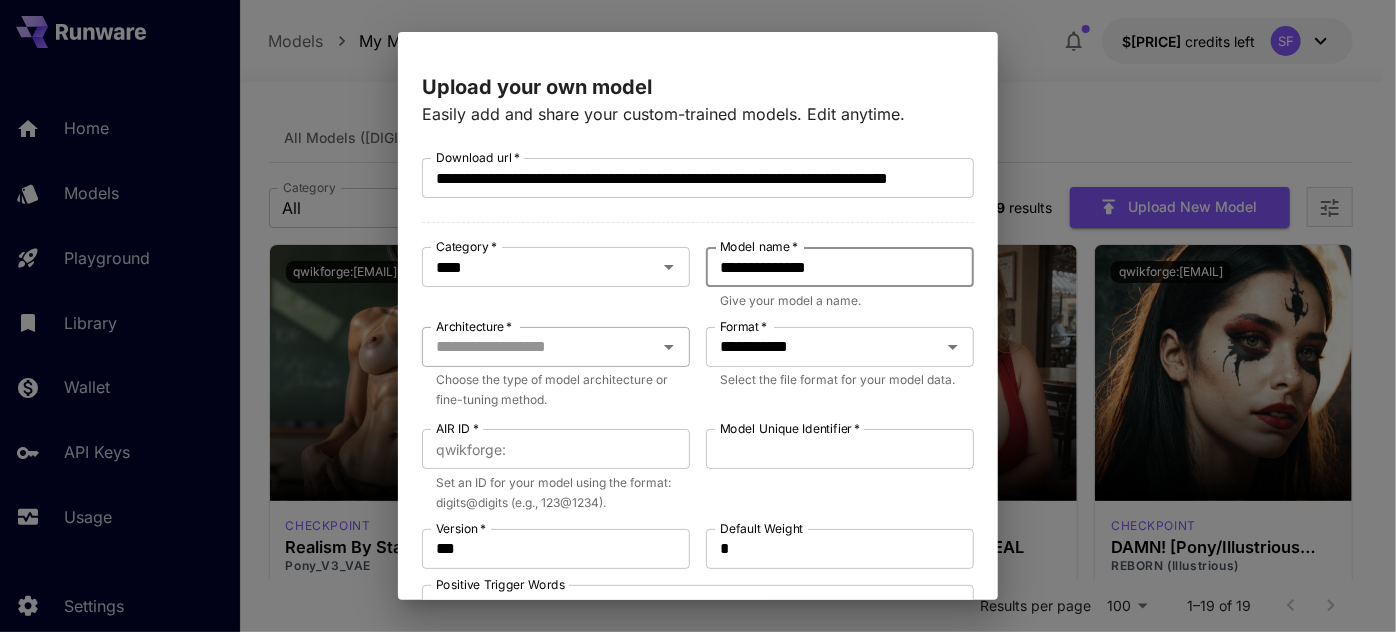 type on "**********" 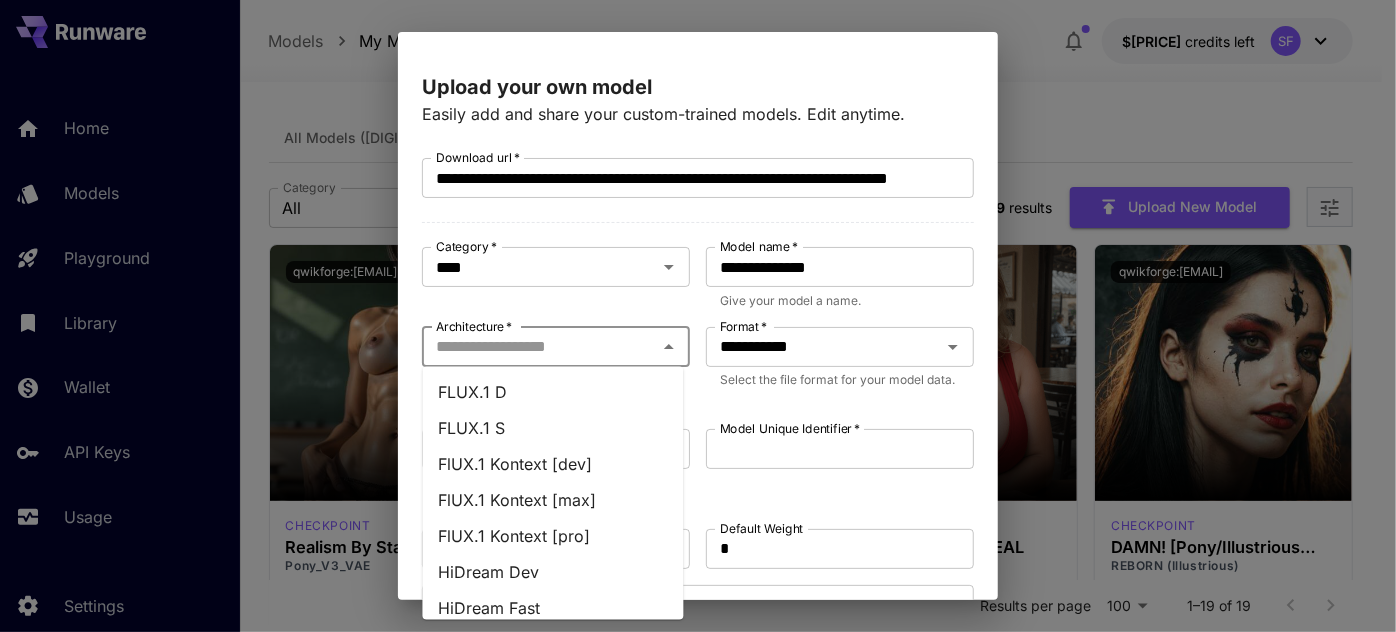 click on "Architecture   *" at bounding box center (539, 347) 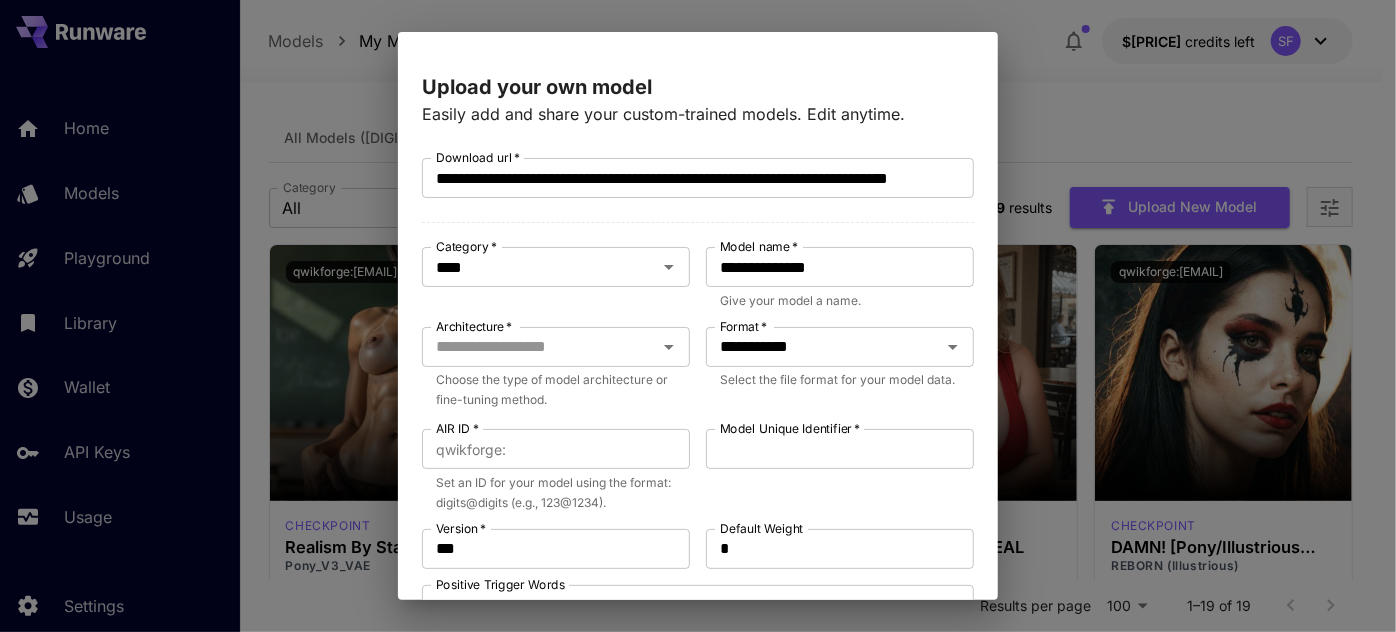 click on "**********" at bounding box center (698, 316) 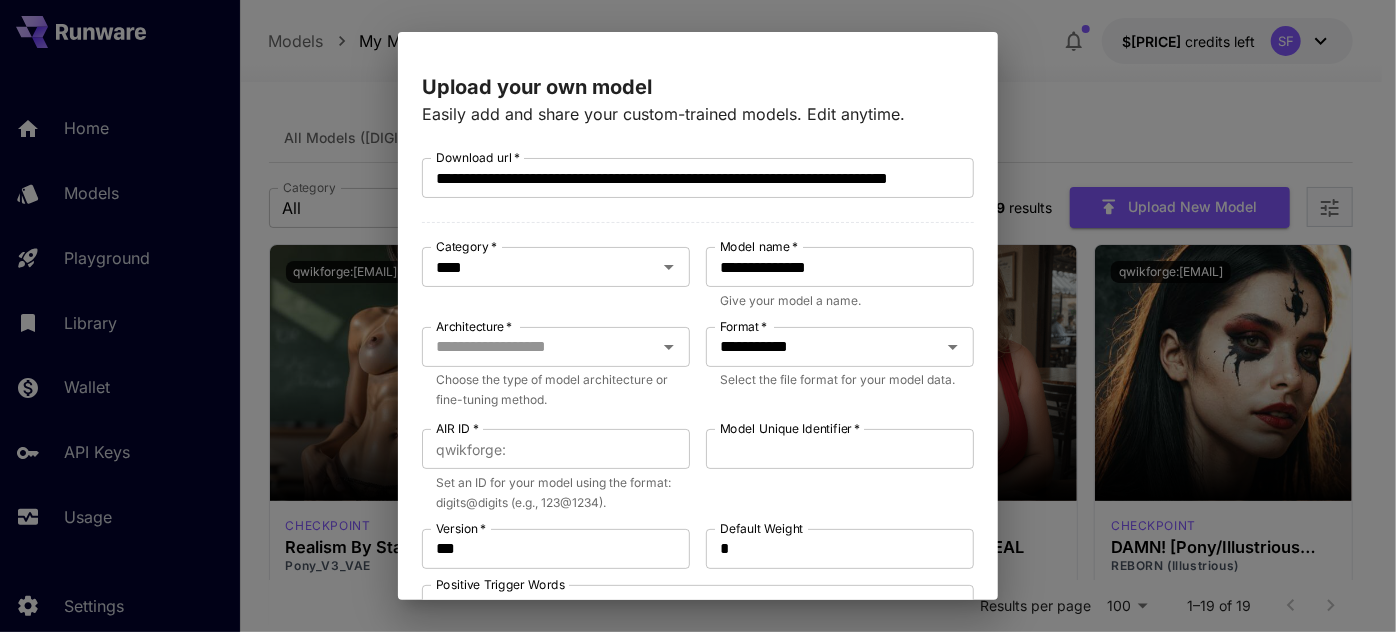 click on "**********" at bounding box center (698, 316) 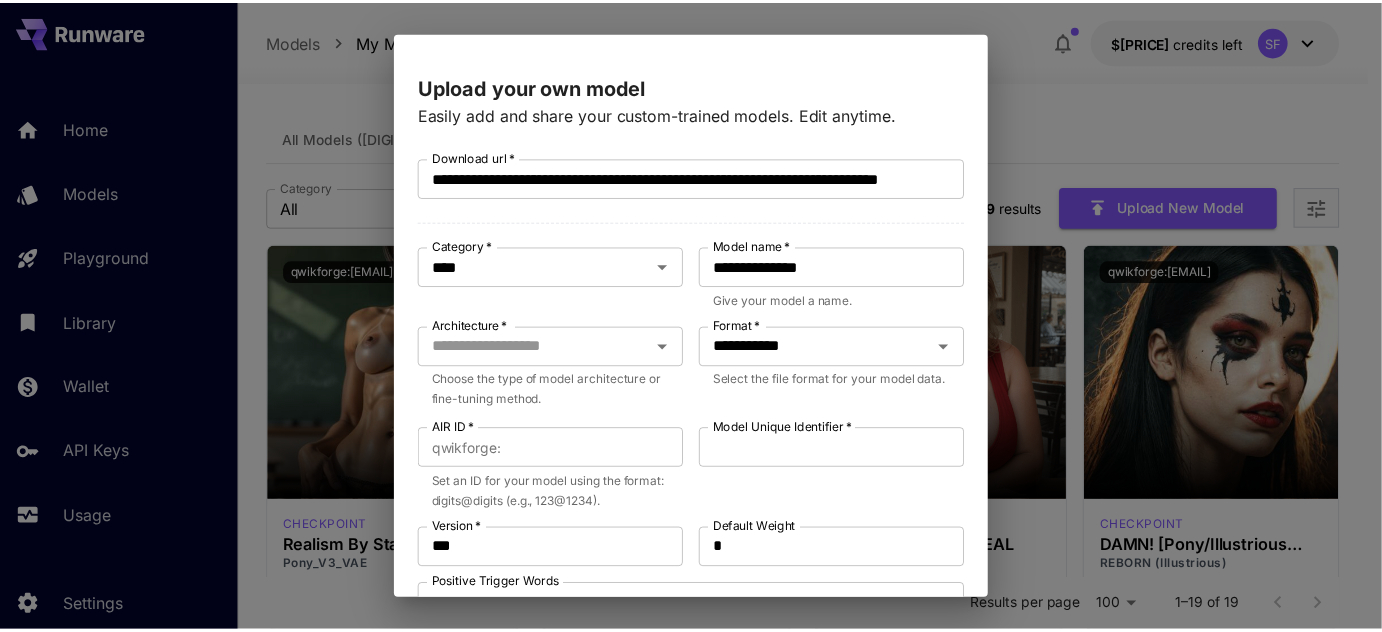 scroll, scrollTop: 592, scrollLeft: 0, axis: vertical 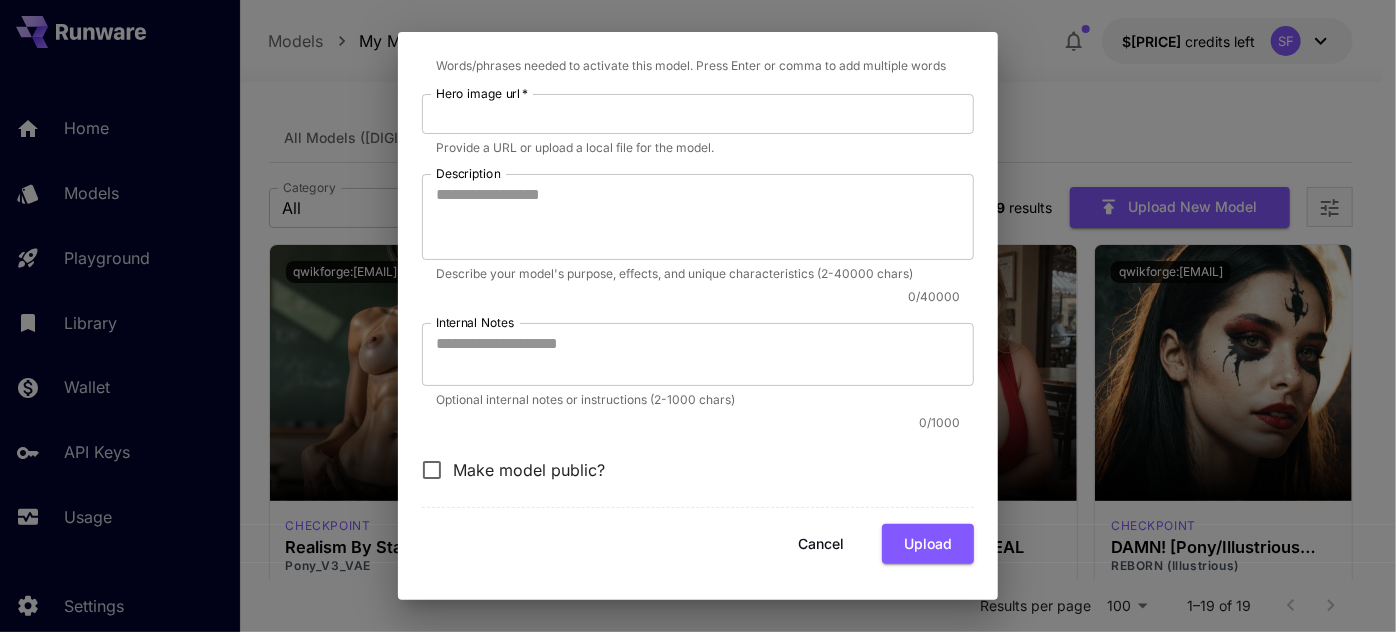 click on "Cancel" at bounding box center [821, 544] 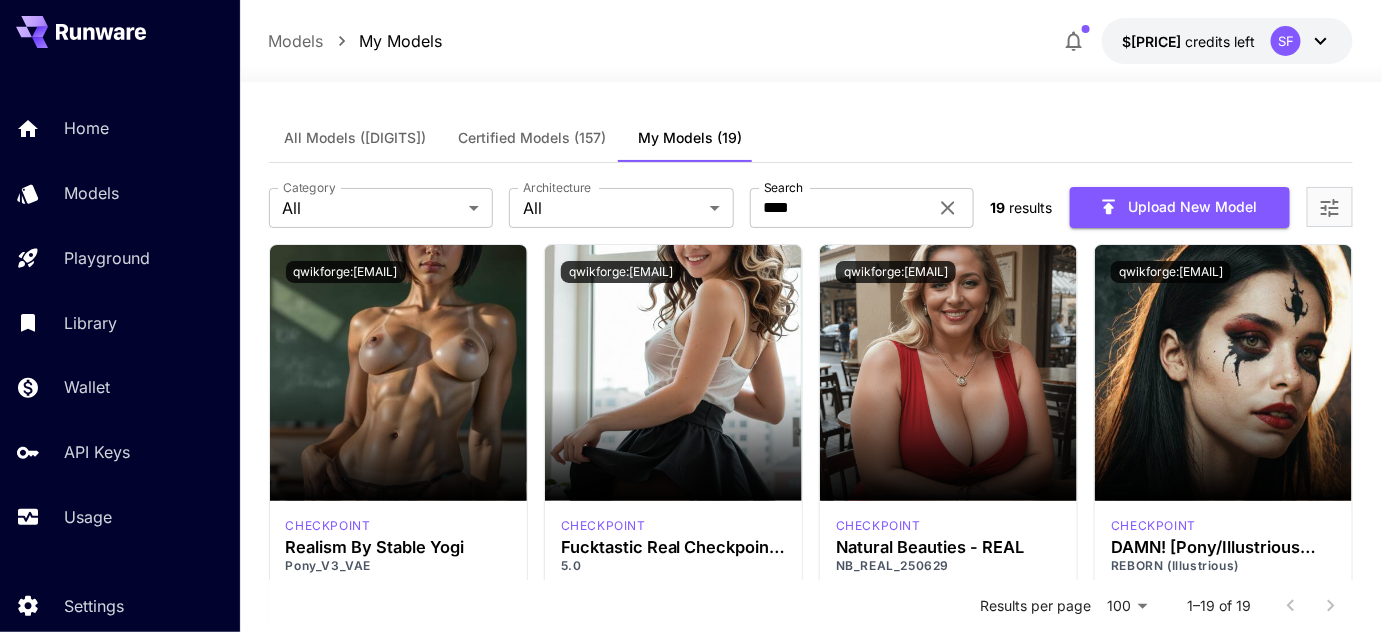 click on "All Models ([DIGITS])" at bounding box center (356, 138) 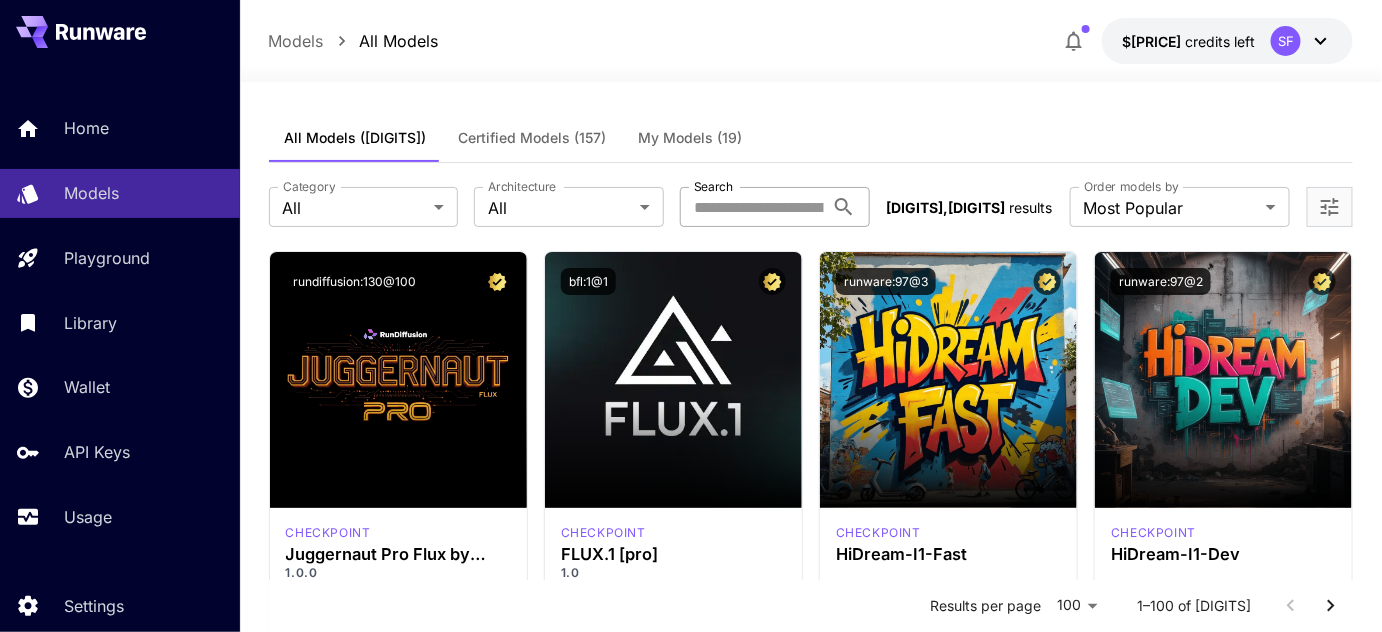 click on "Search" at bounding box center [752, 207] 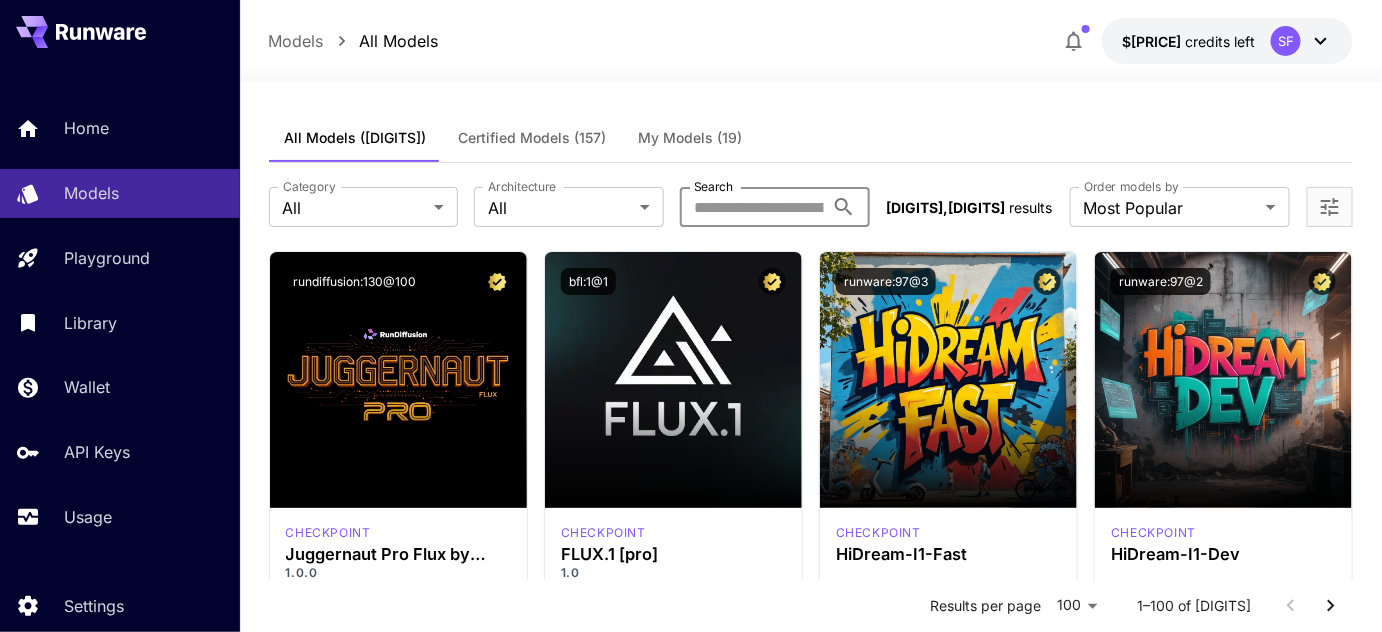 paste on "**********" 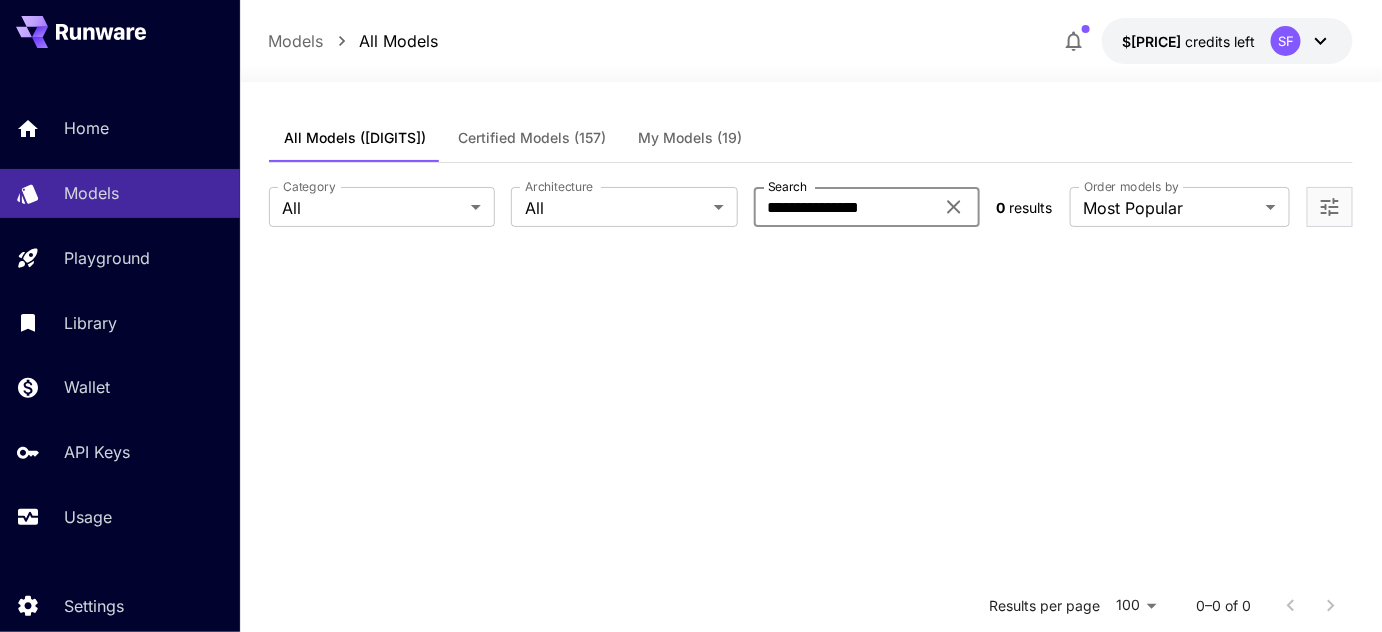 type on "**********" 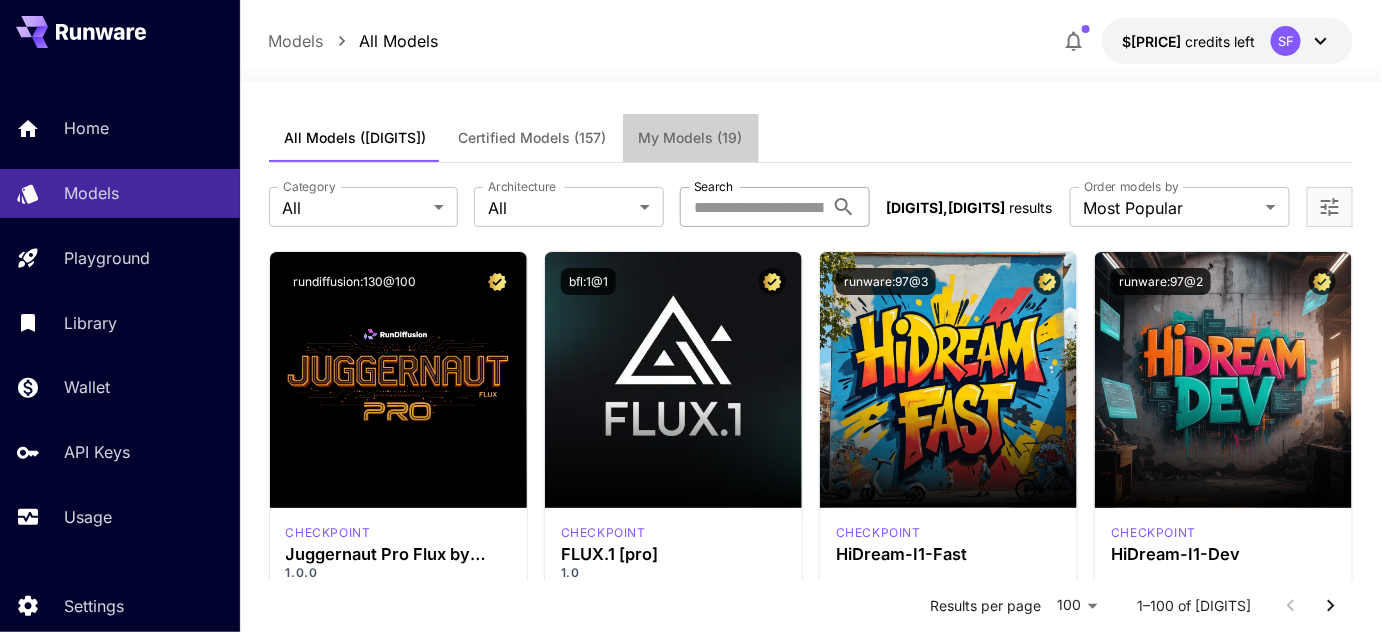 click on "My Models (19)" at bounding box center [691, 138] 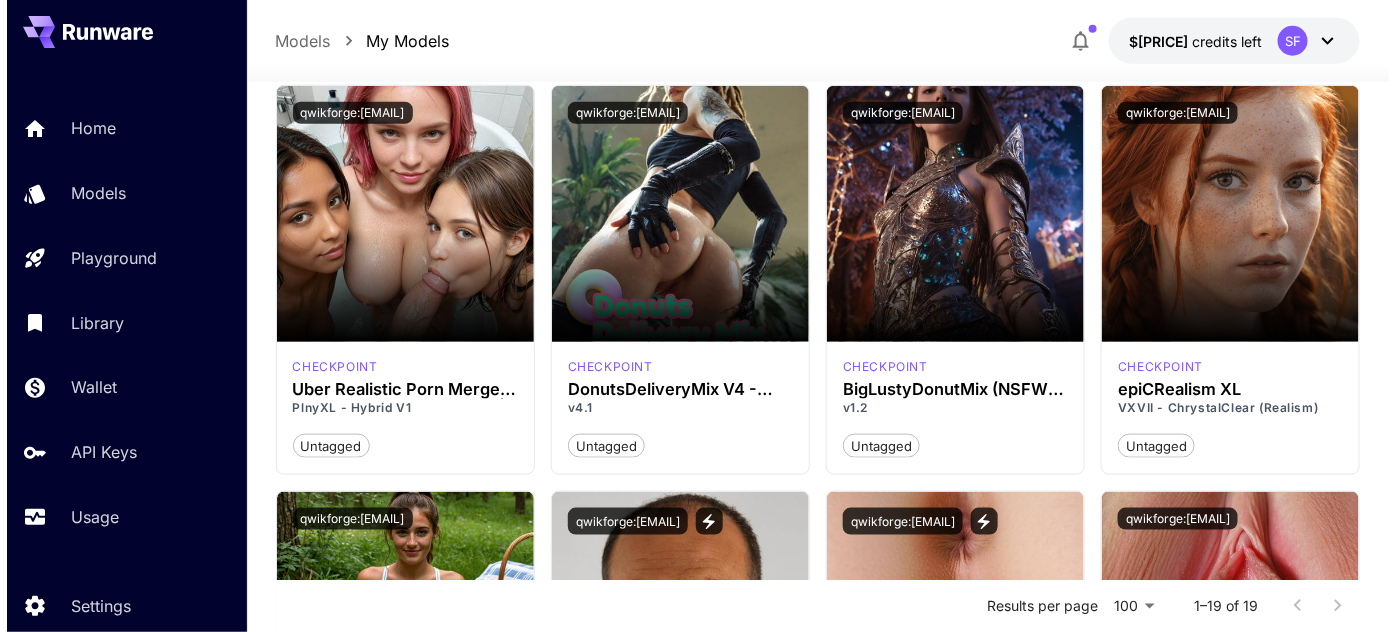 scroll, scrollTop: 0, scrollLeft: 0, axis: both 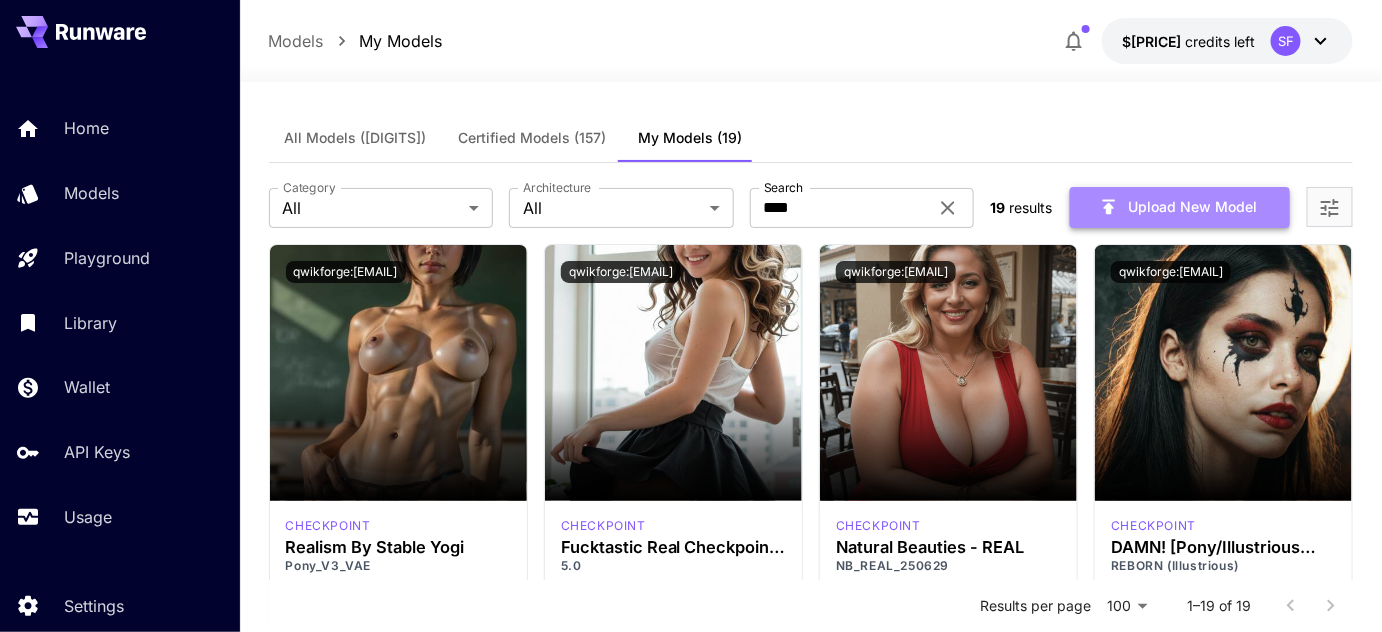 click on "Upload New Model" at bounding box center (1180, 207) 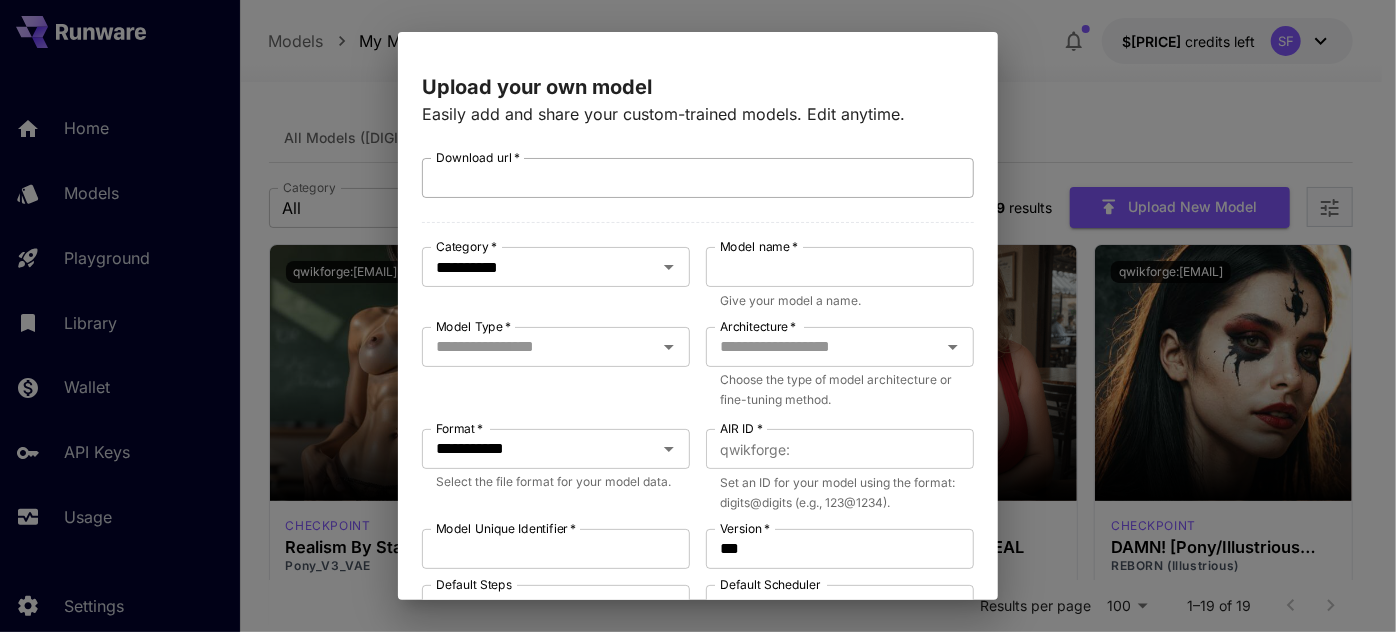 click on "Download url   *" at bounding box center [698, 178] 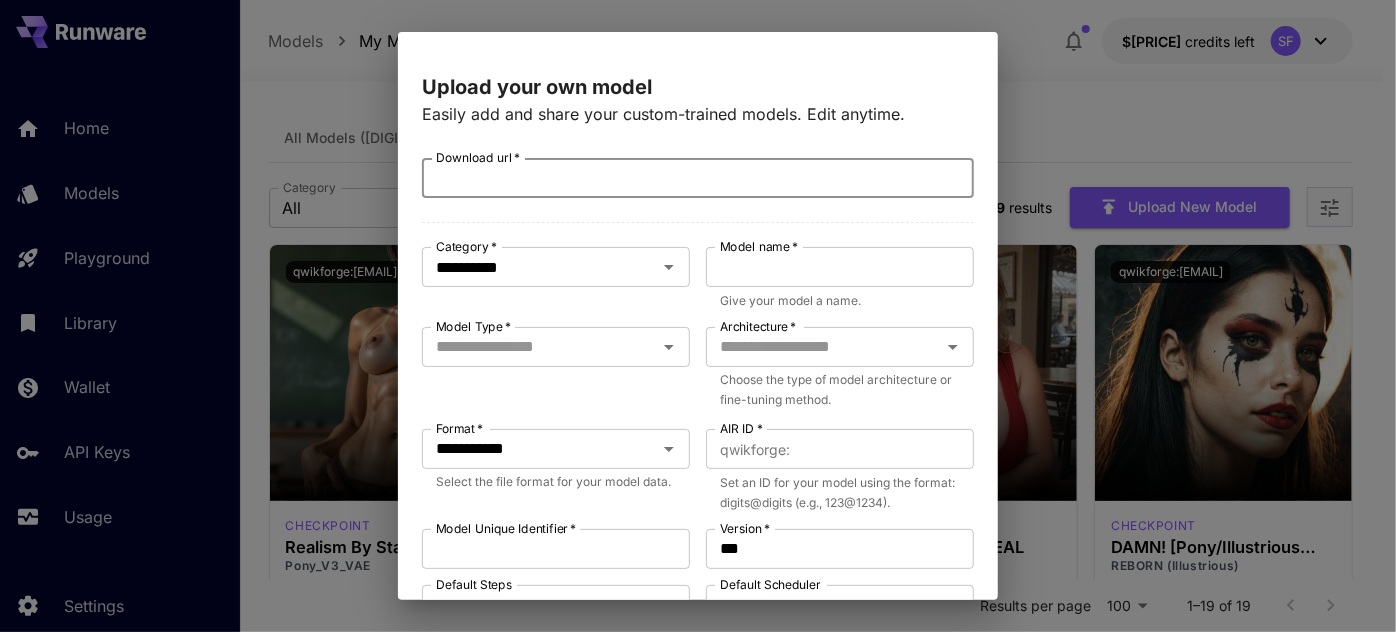 paste on "**********" 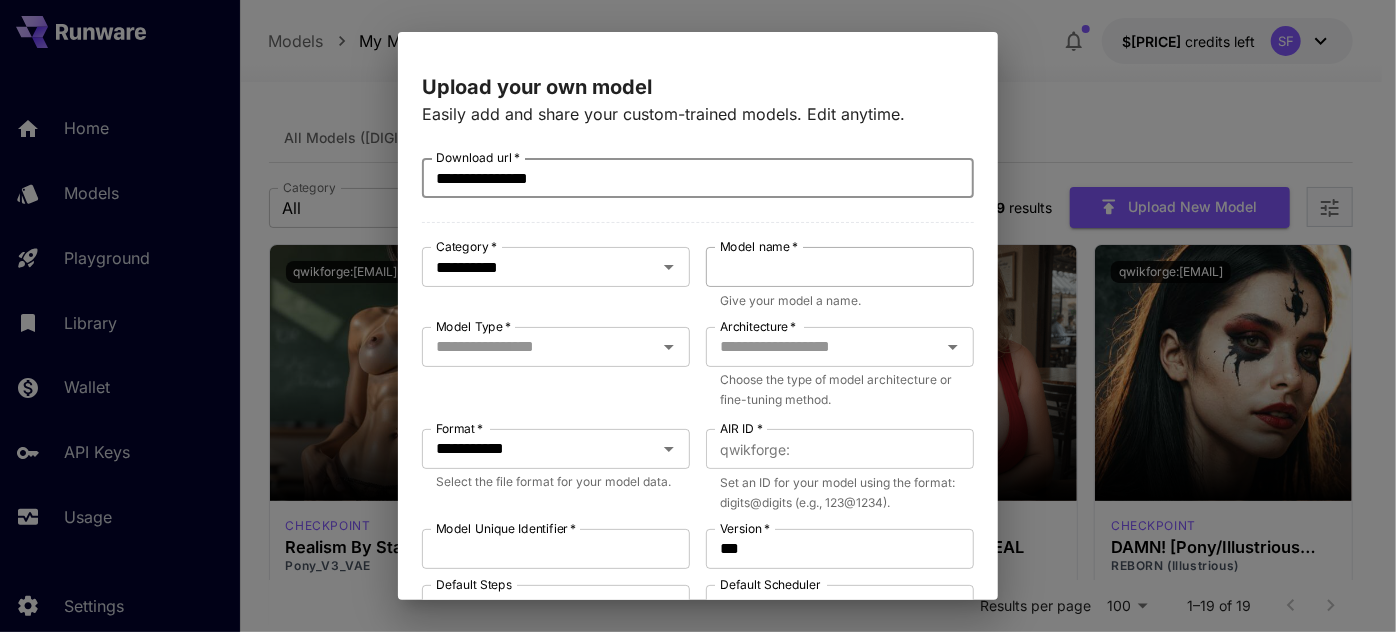 type on "**********" 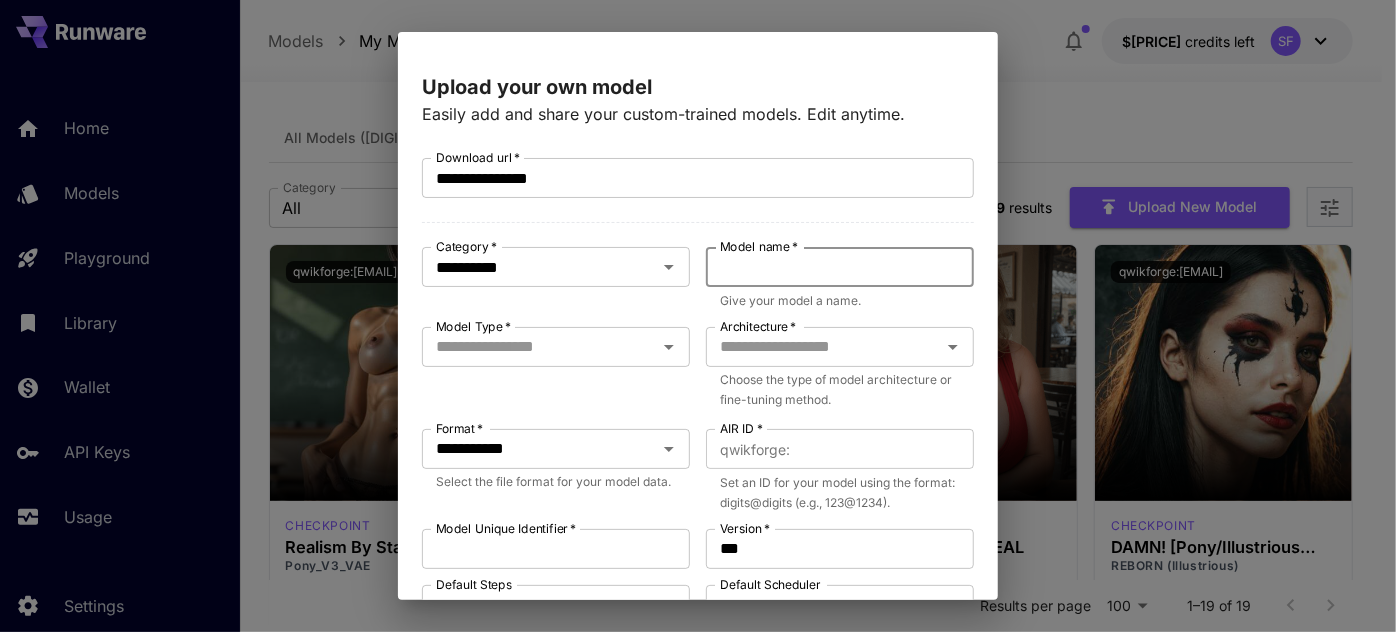 paste on "**********" 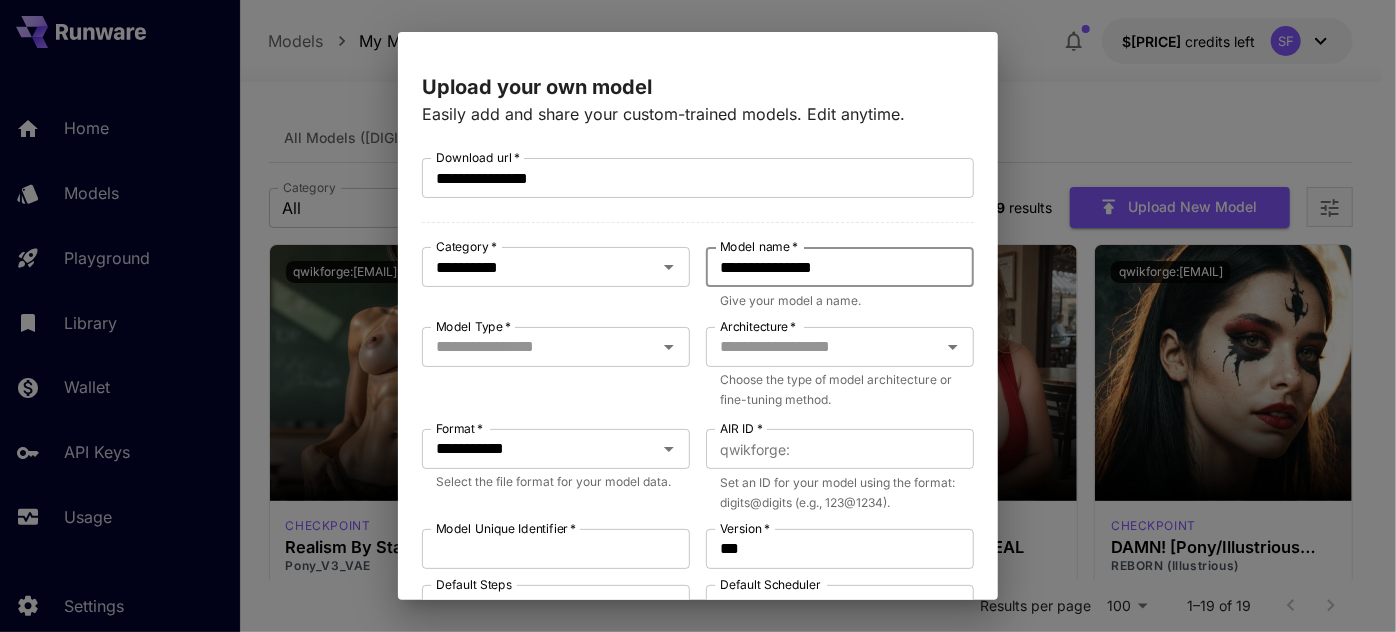 drag, startPoint x: 716, startPoint y: 271, endPoint x: 699, endPoint y: 266, distance: 17.720045 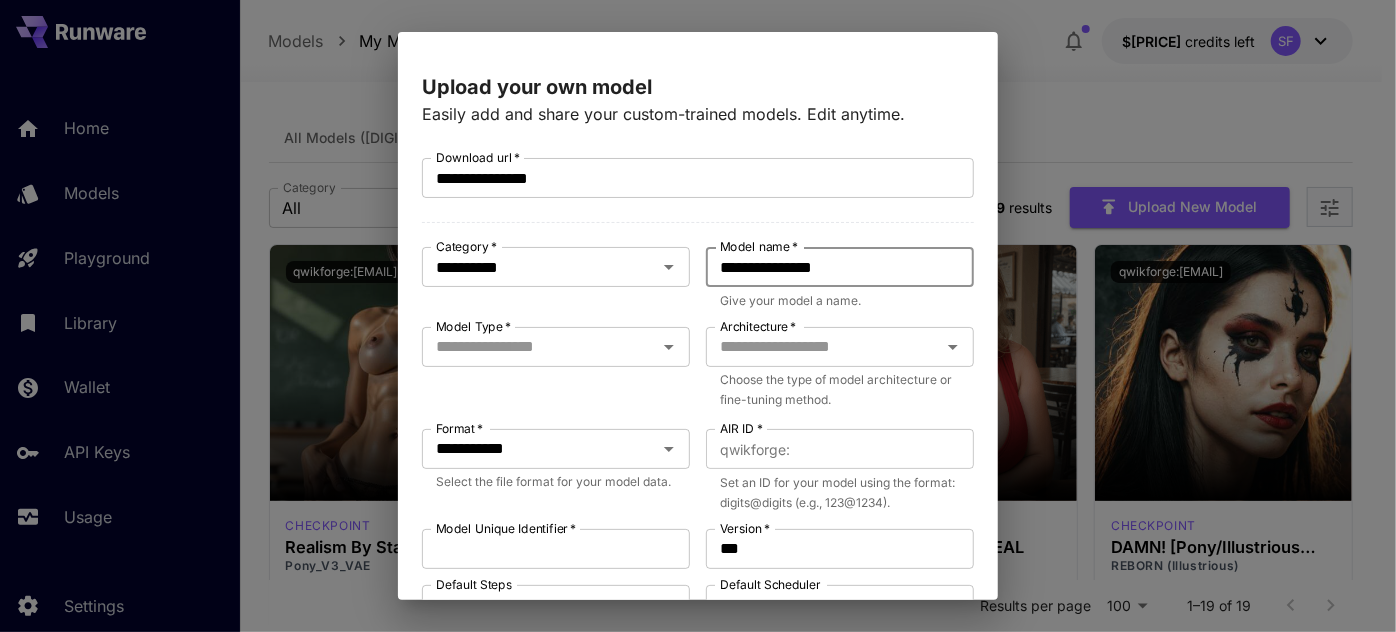 click on "**********" at bounding box center [840, 267] 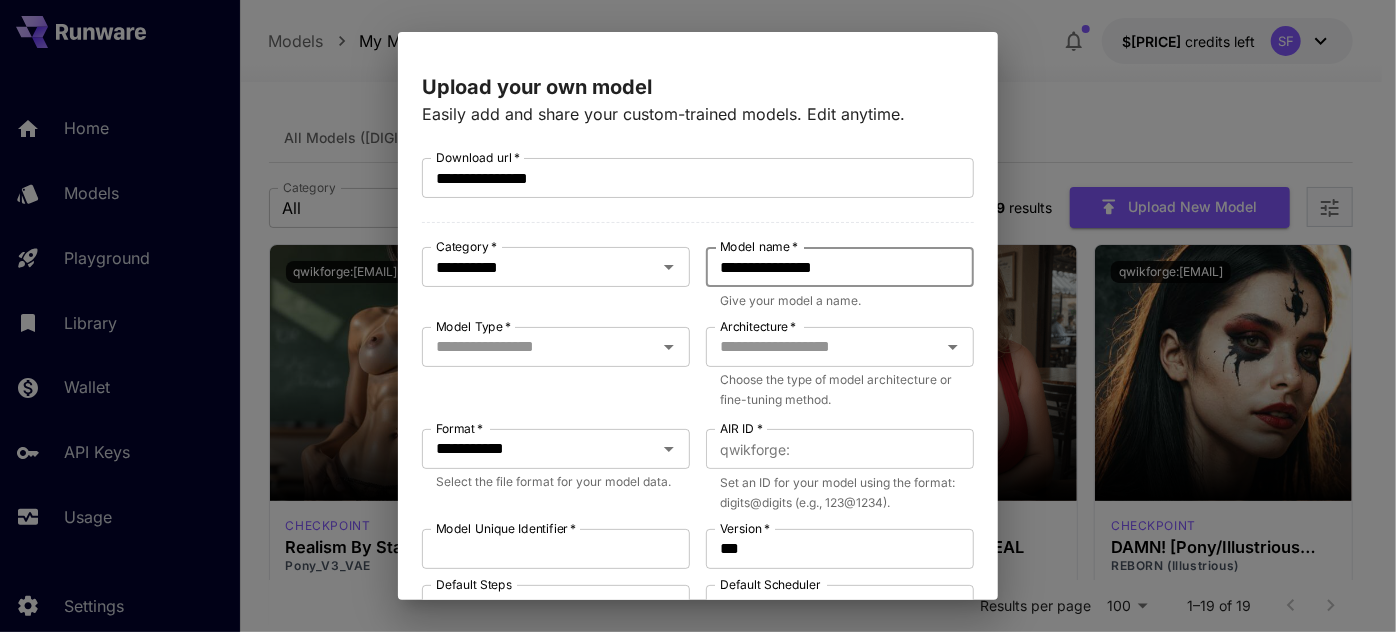 paste on "**********" 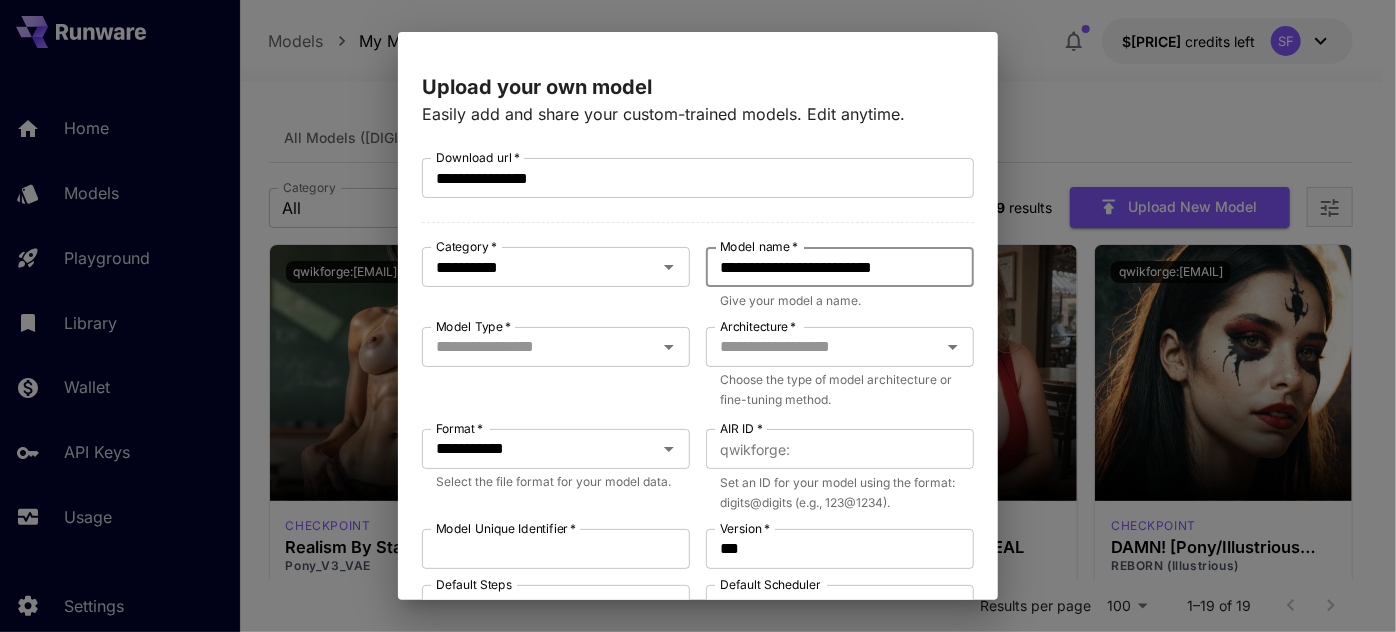 drag, startPoint x: 720, startPoint y: 272, endPoint x: 709, endPoint y: 268, distance: 11.7046995 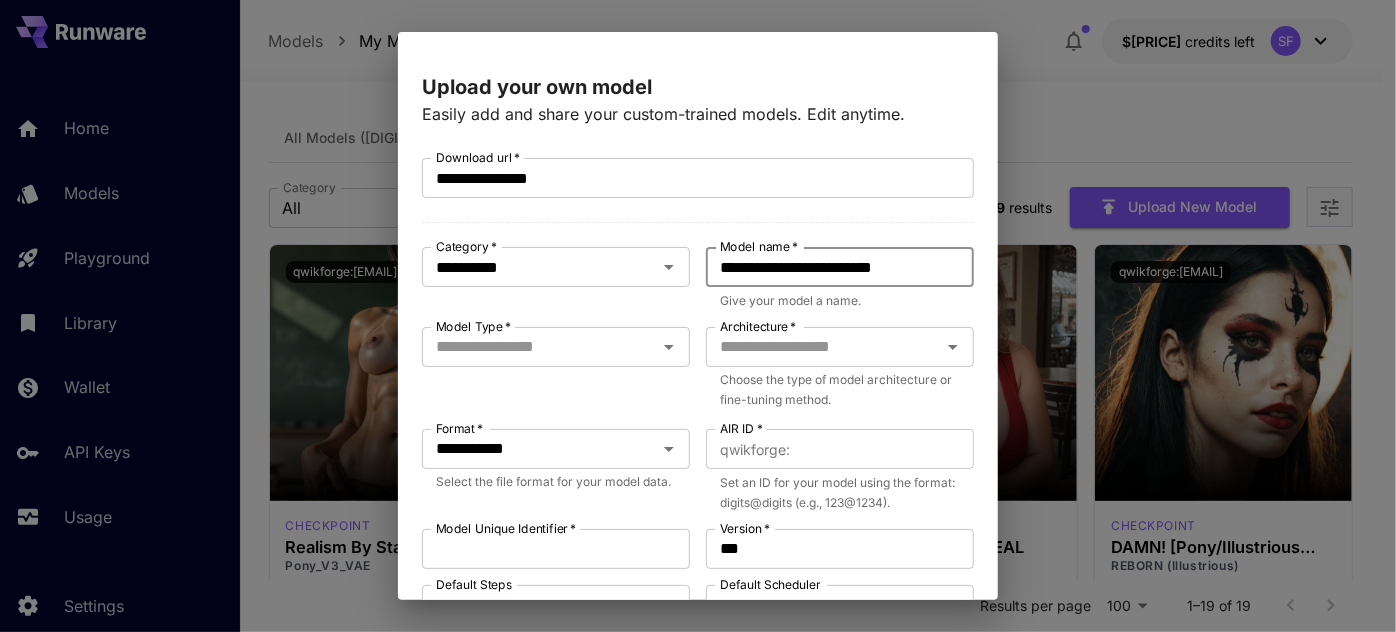 type on "**********" 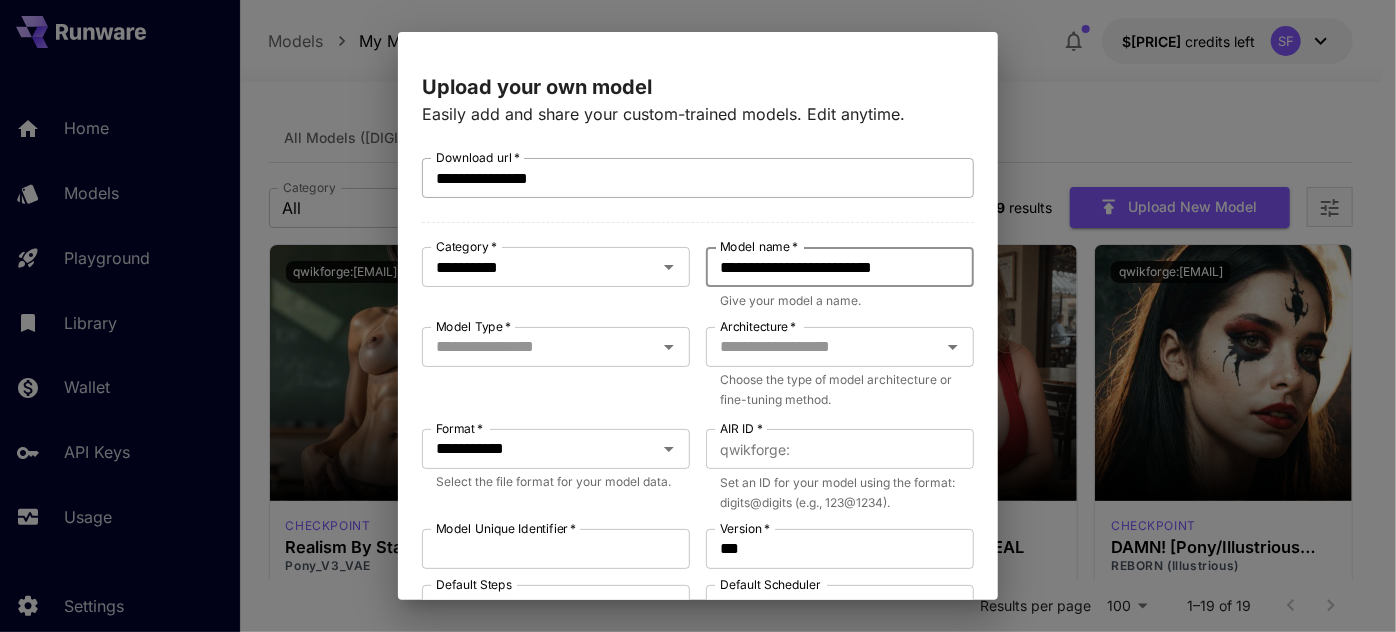 click on "**********" at bounding box center [698, 178] 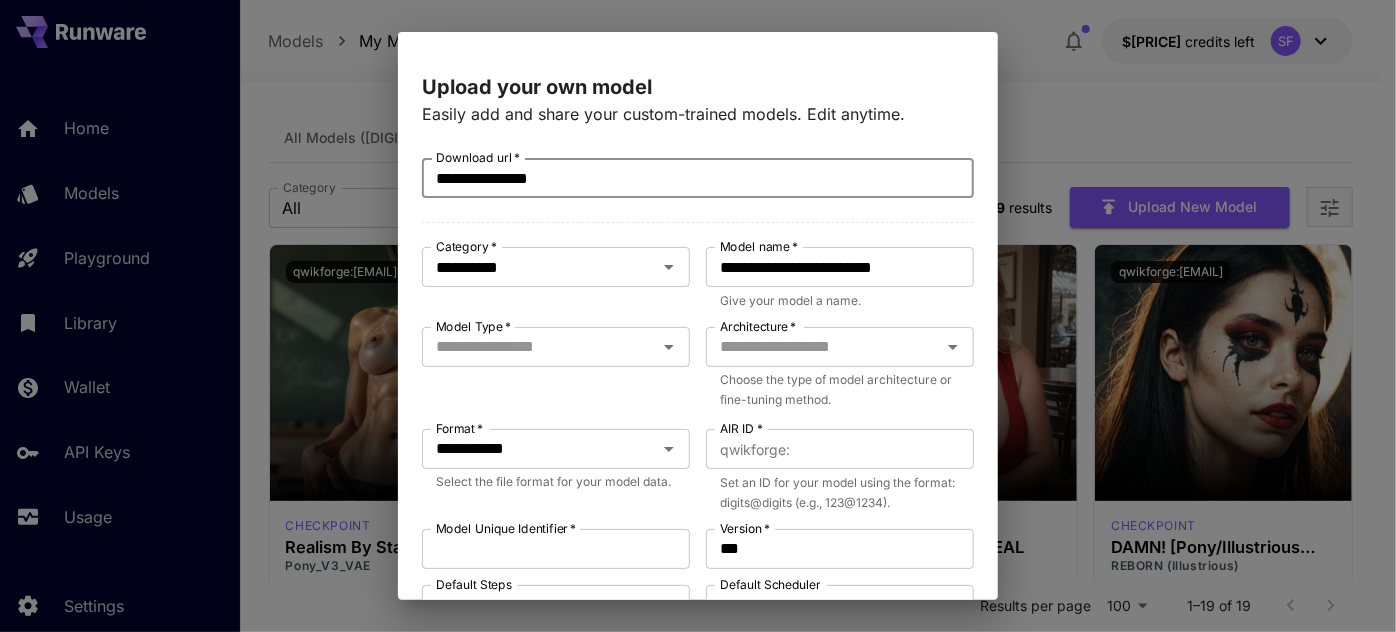 paste on "**********" 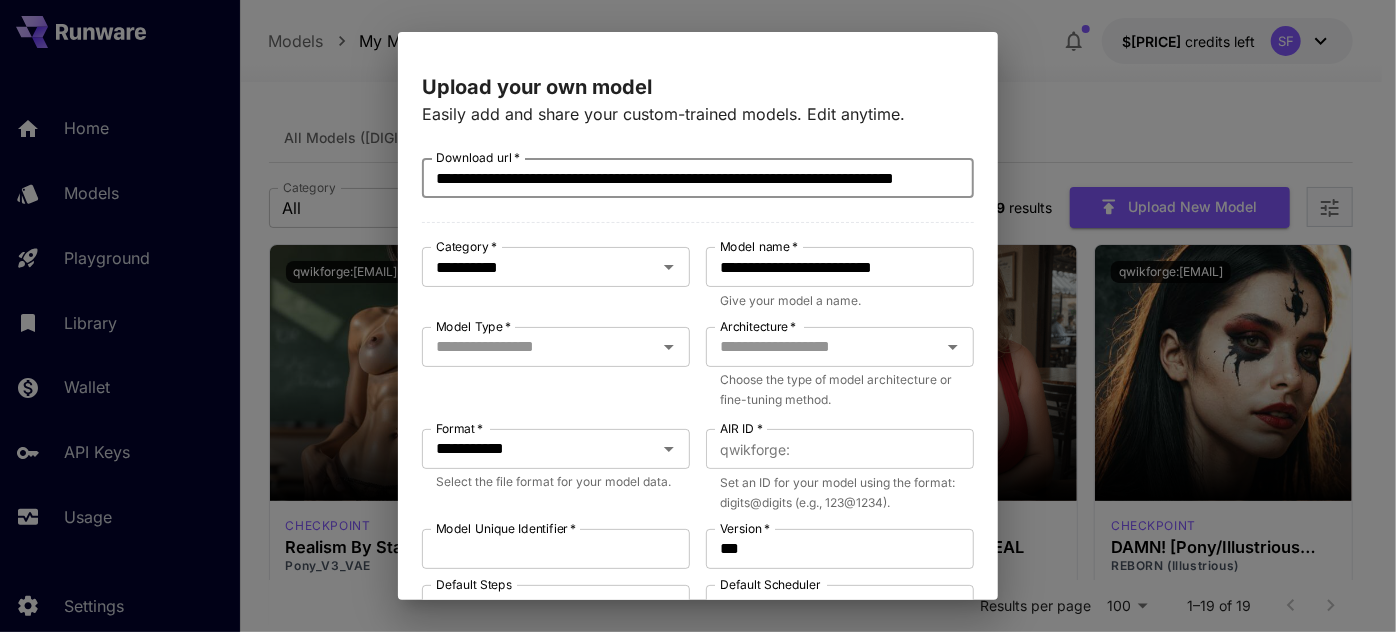 scroll, scrollTop: 0, scrollLeft: 117, axis: horizontal 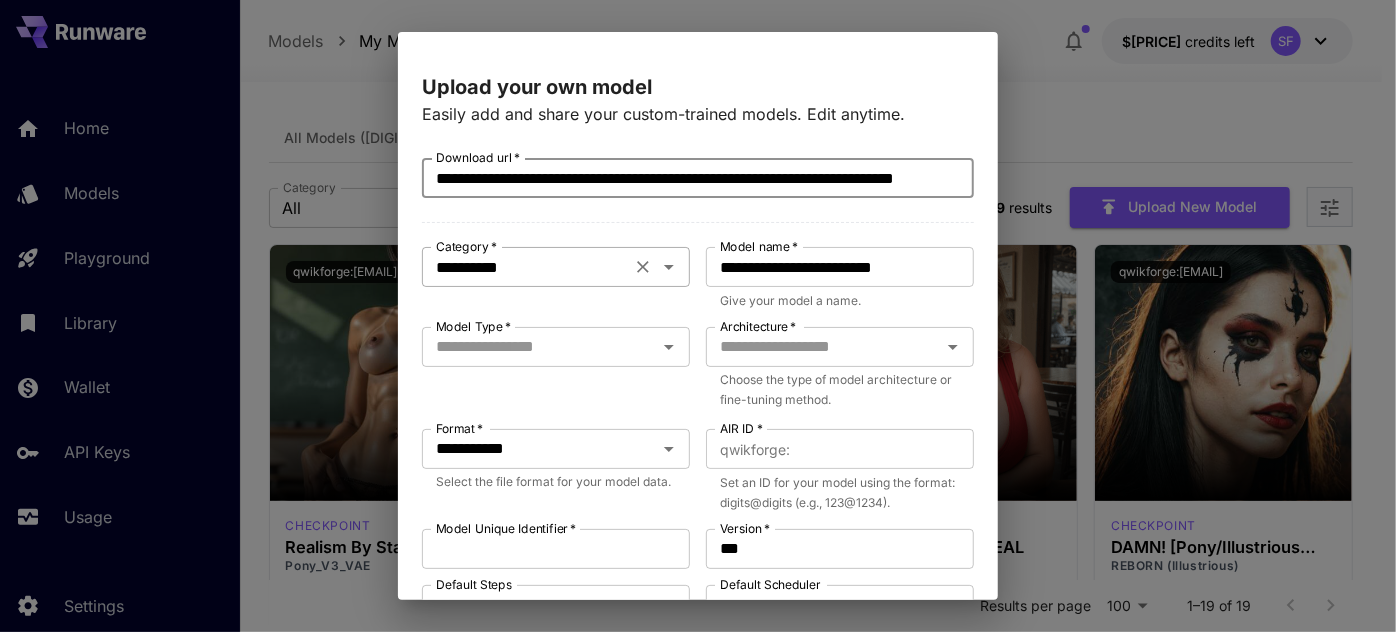 click 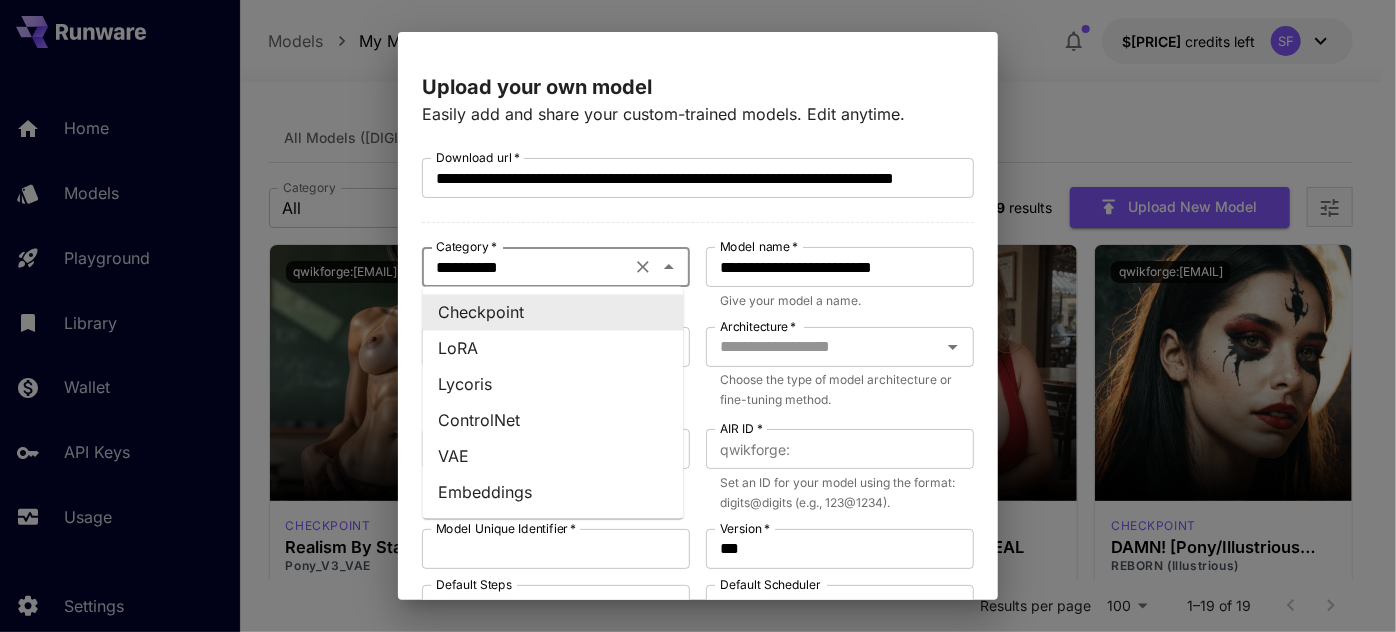 scroll, scrollTop: 0, scrollLeft: 0, axis: both 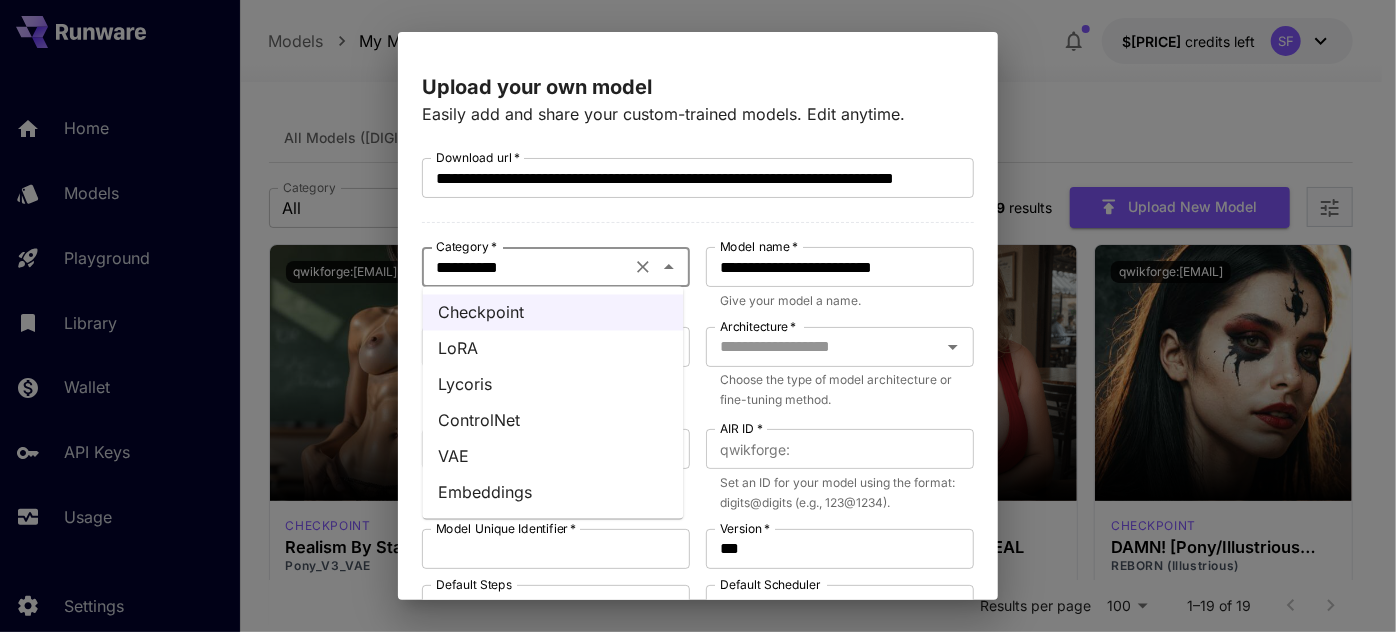 click on "LoRA" at bounding box center (553, 349) 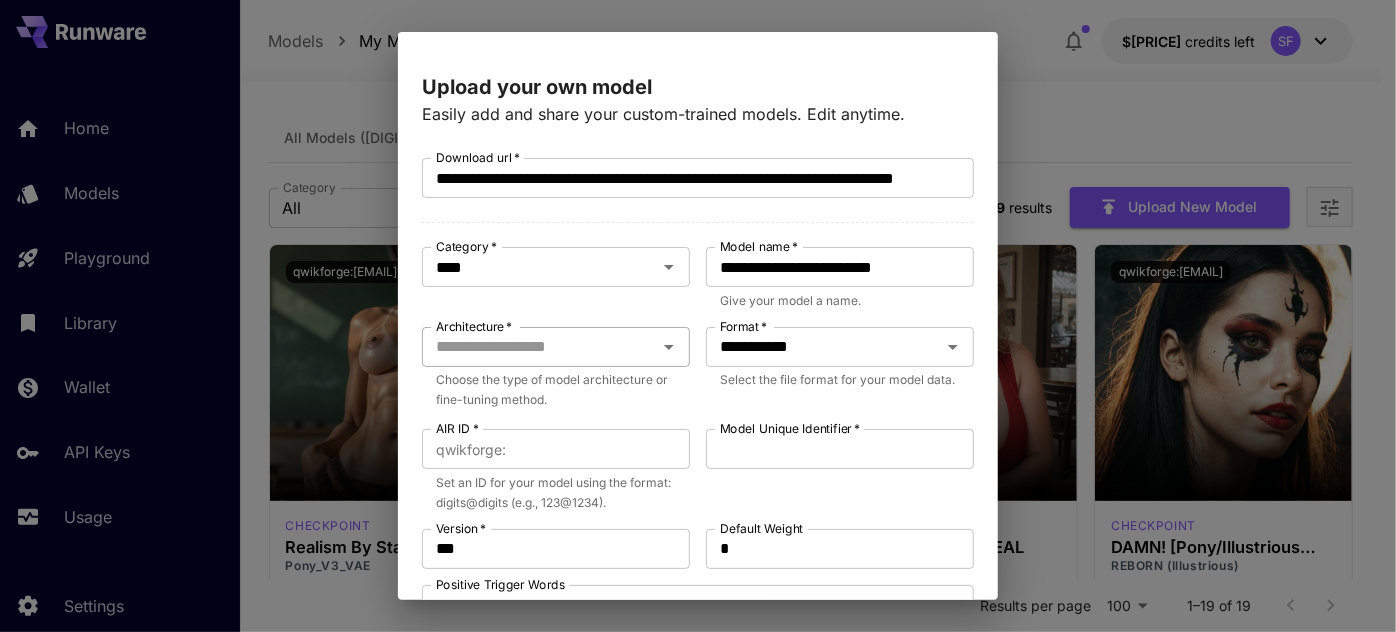 click on "Architecture   *" at bounding box center [539, 347] 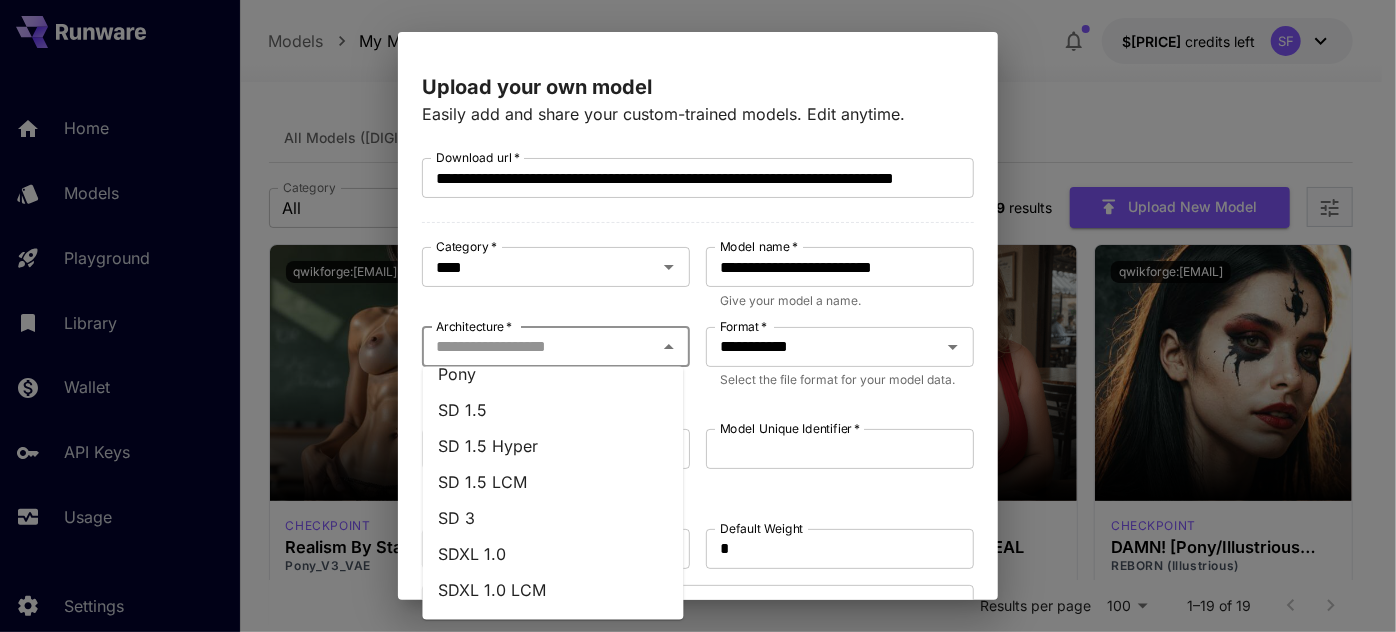 scroll, scrollTop: 296, scrollLeft: 0, axis: vertical 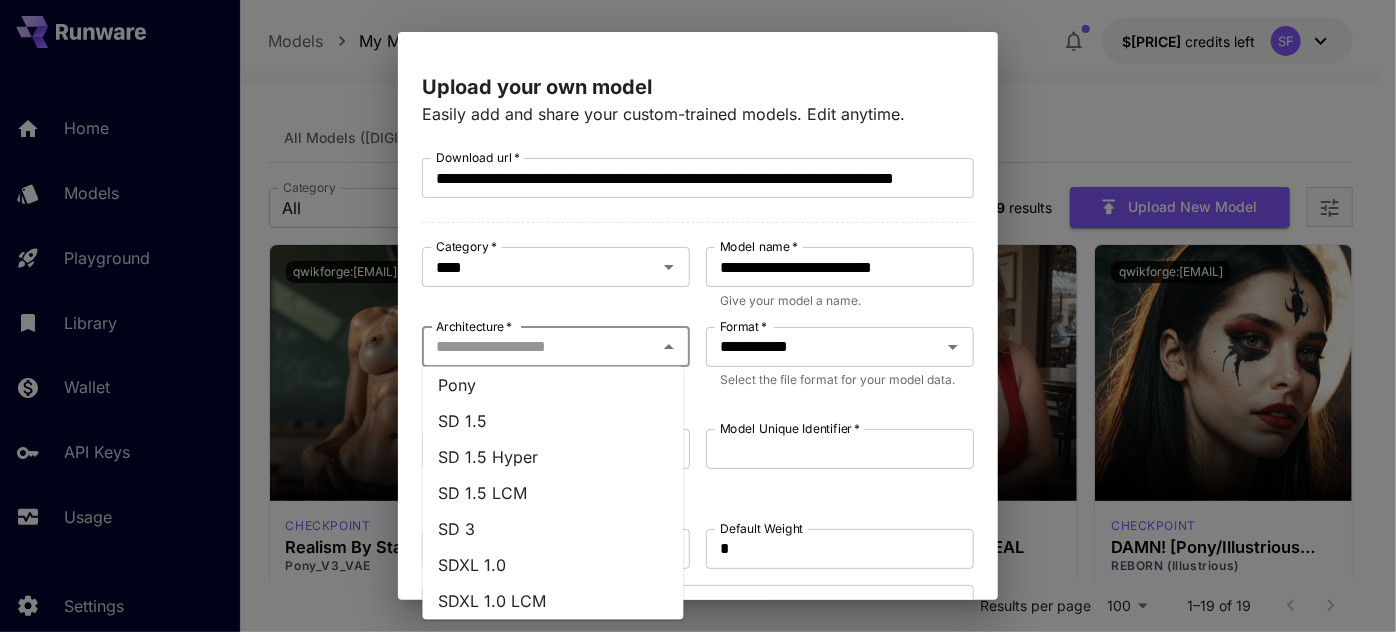 click on "Pony" at bounding box center [553, 385] 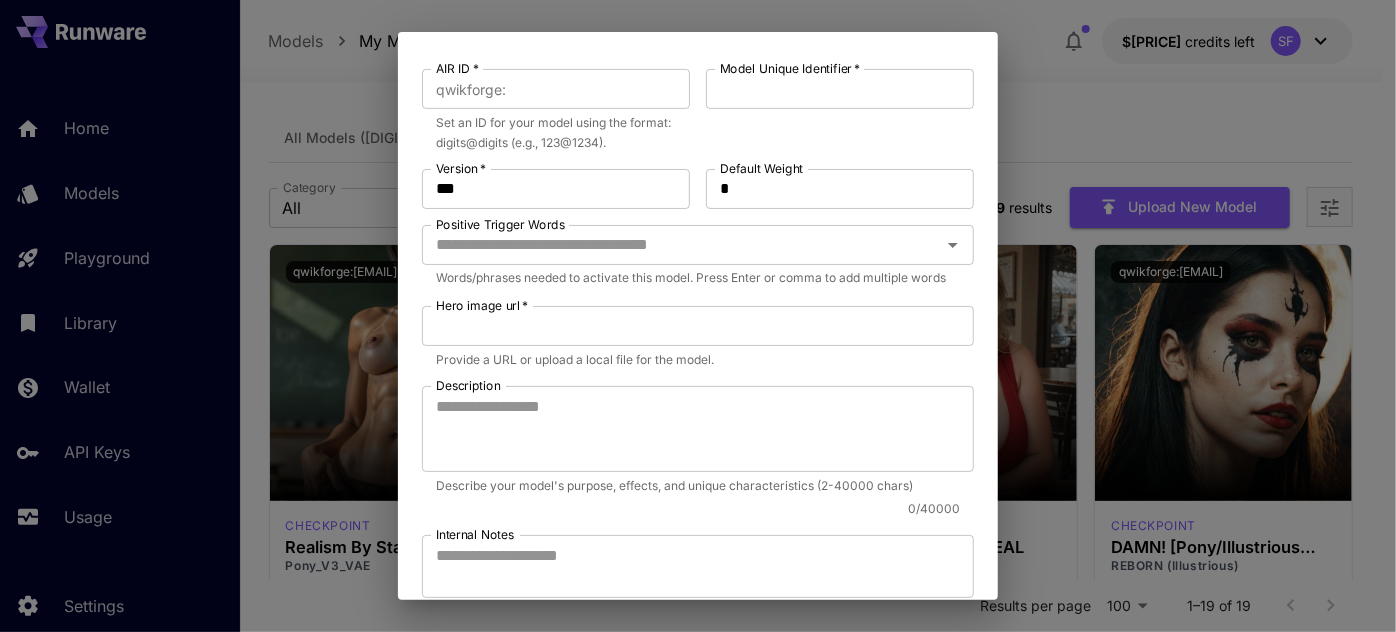 scroll, scrollTop: 454, scrollLeft: 0, axis: vertical 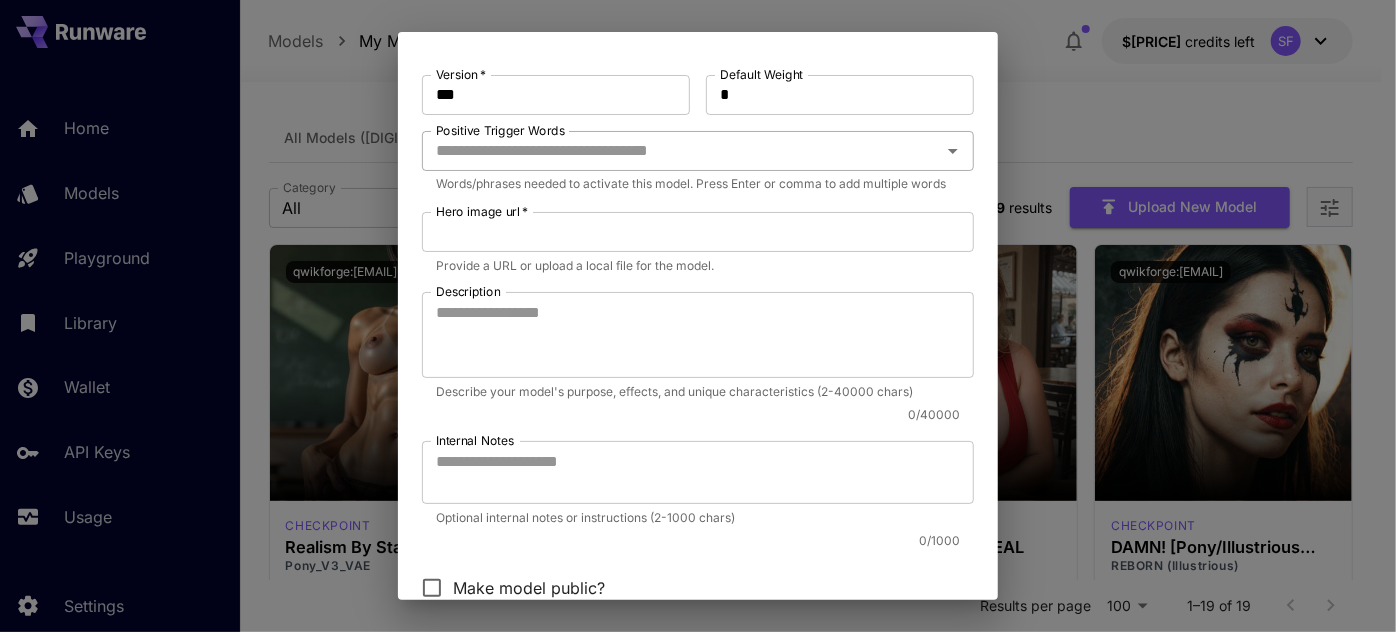 click on "Positive Trigger Words" at bounding box center [681, 151] 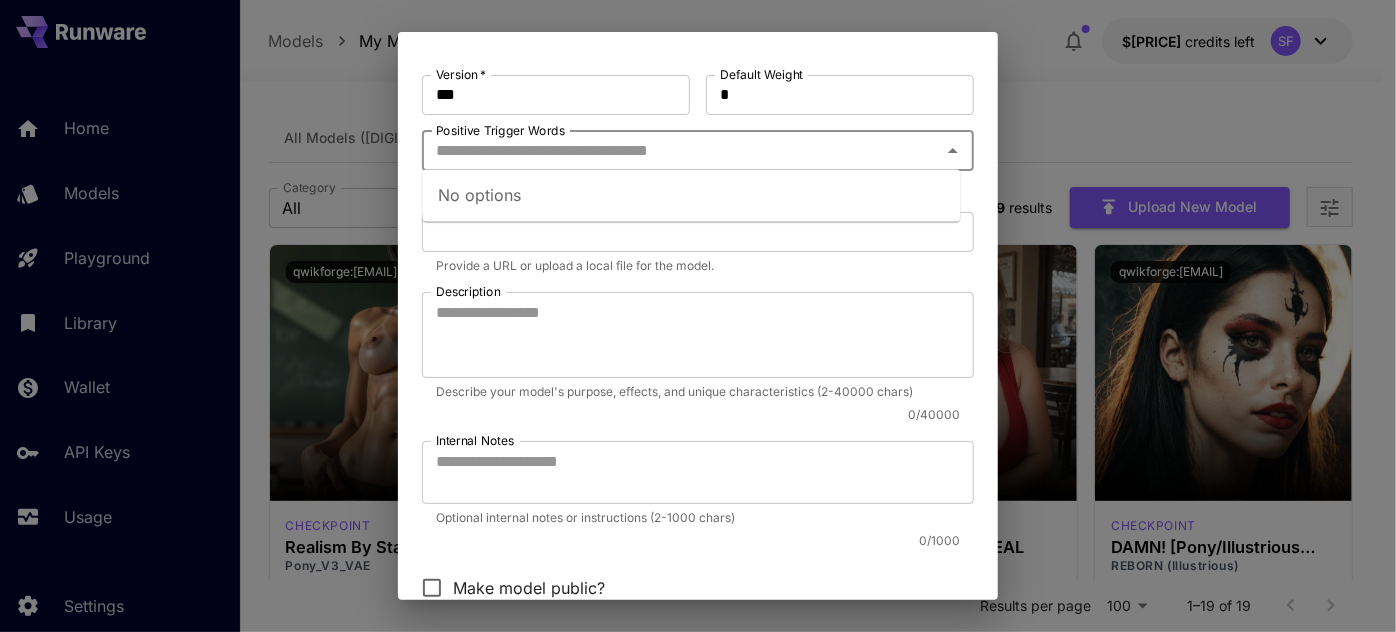 paste on "**********" 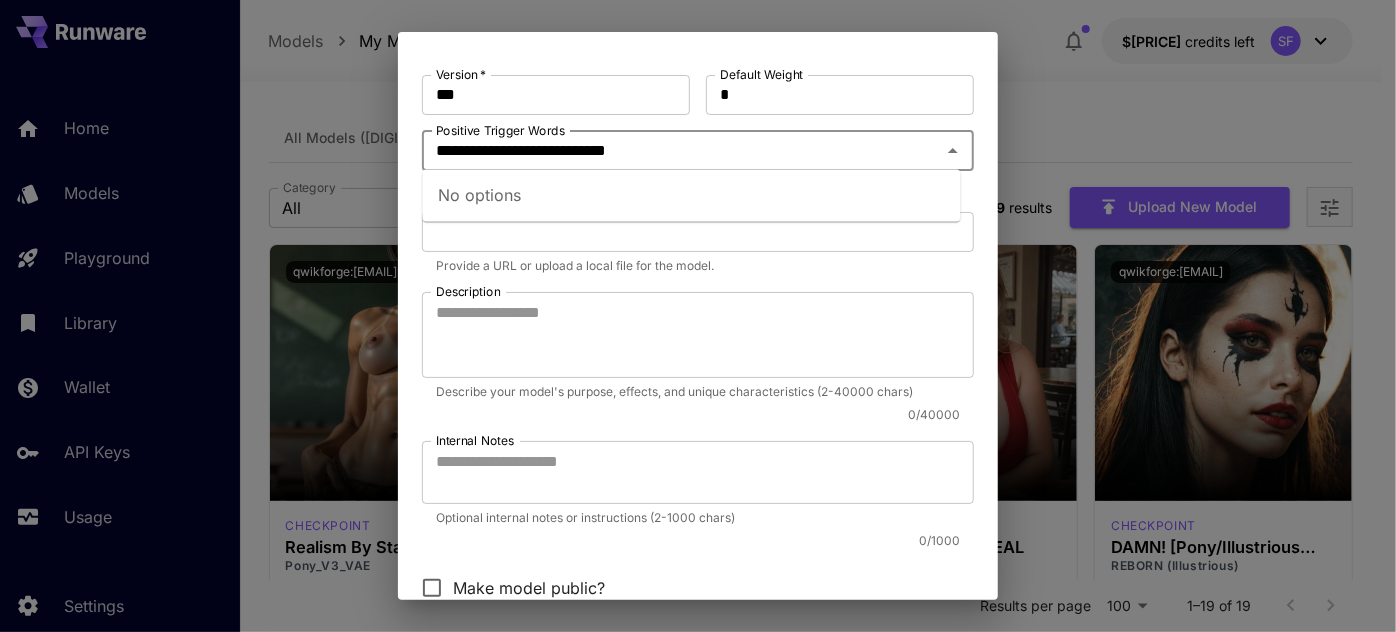 drag, startPoint x: 551, startPoint y: 149, endPoint x: 764, endPoint y: 158, distance: 213.19006 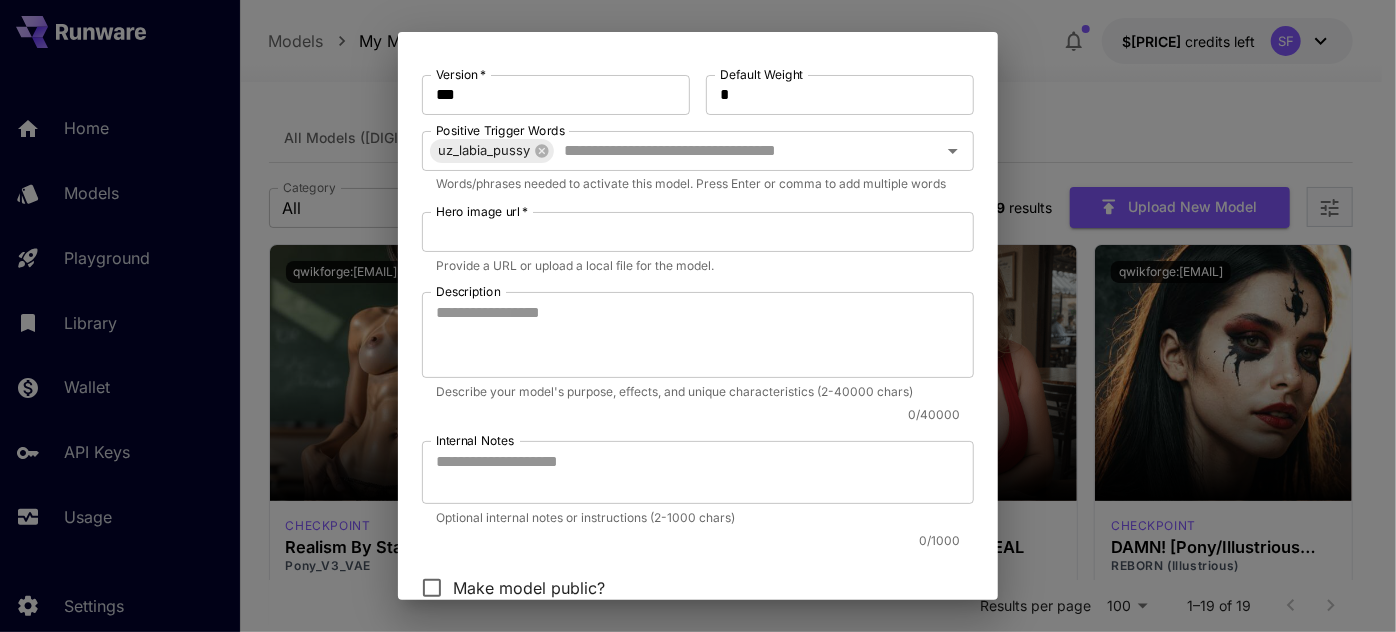 click on "Positive Trigger Words" at bounding box center [732, 151] 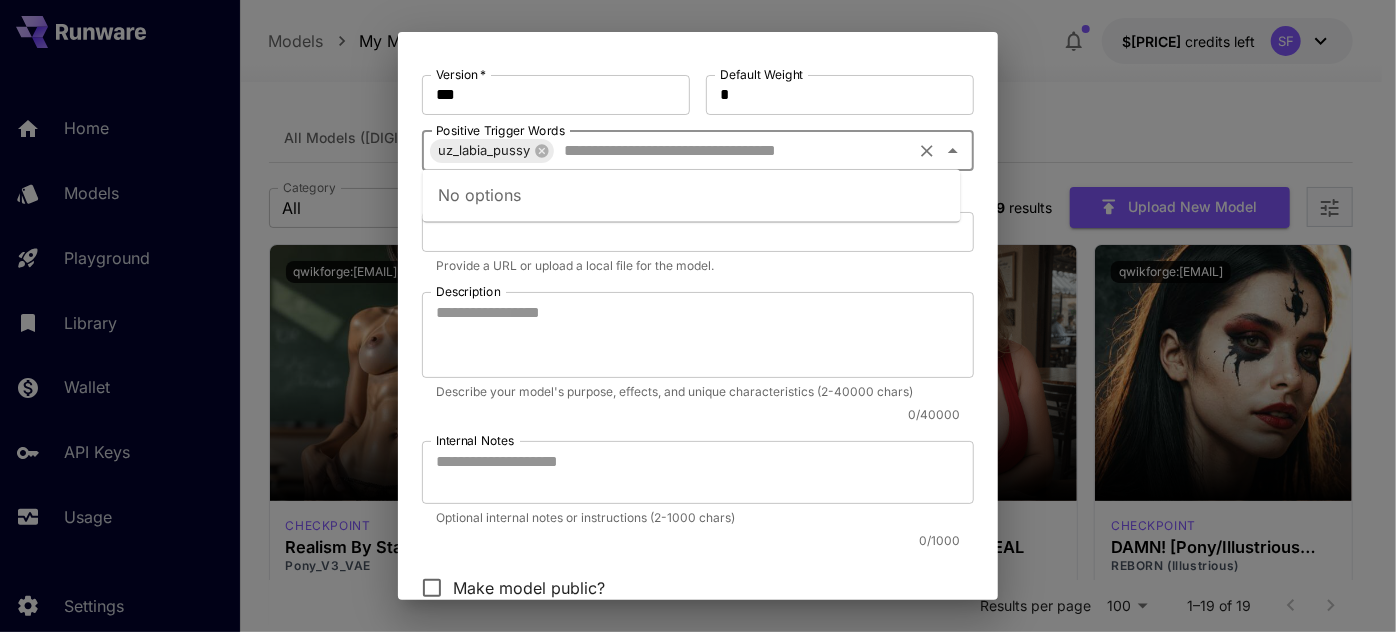 paste on "**********" 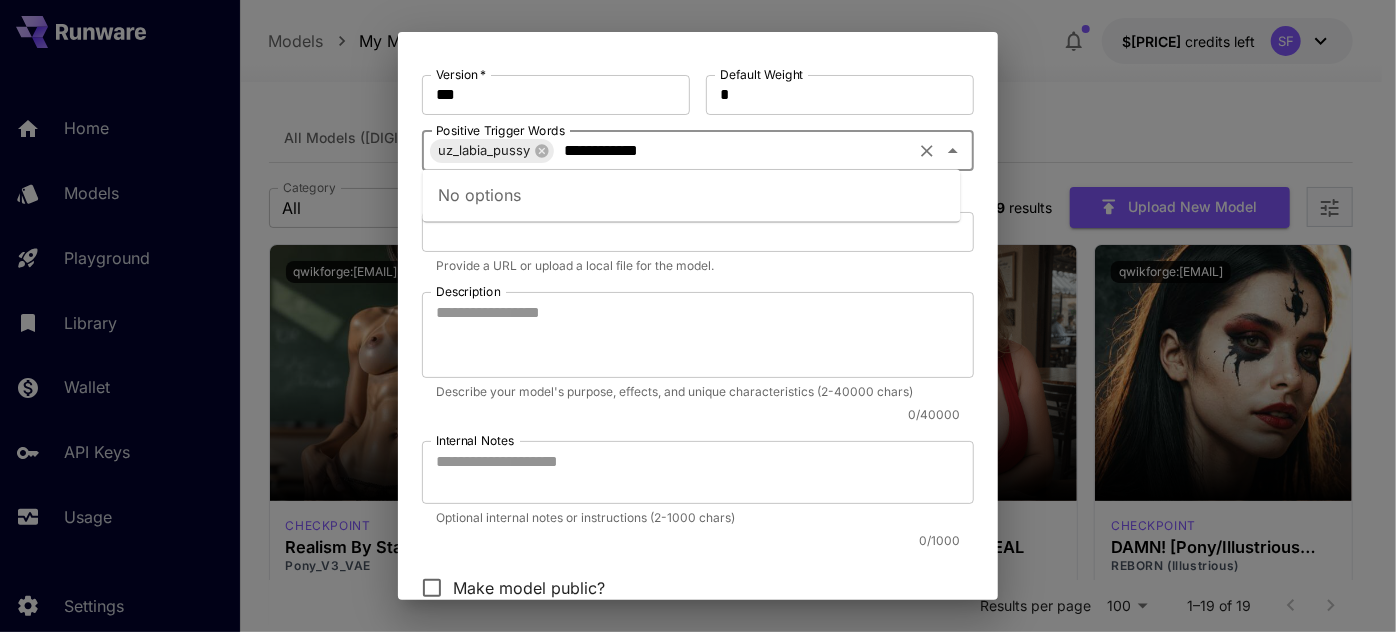 type on "**********" 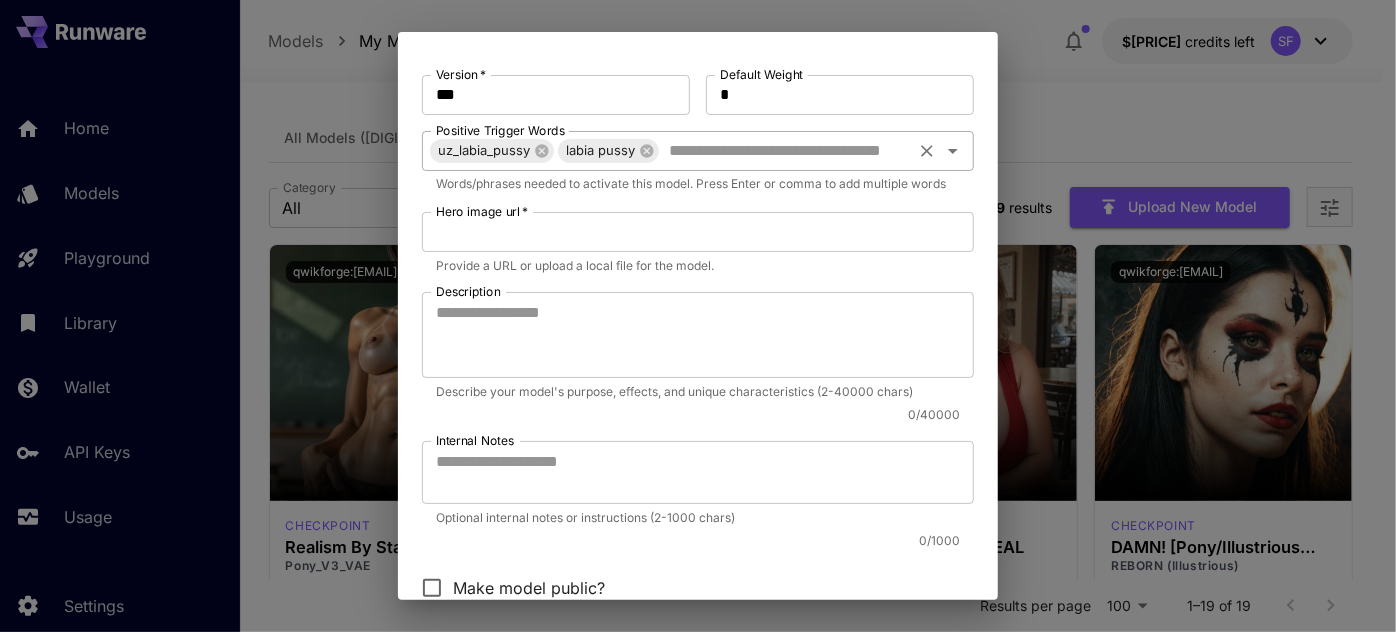 click on "Positive Trigger Words" at bounding box center [785, 151] 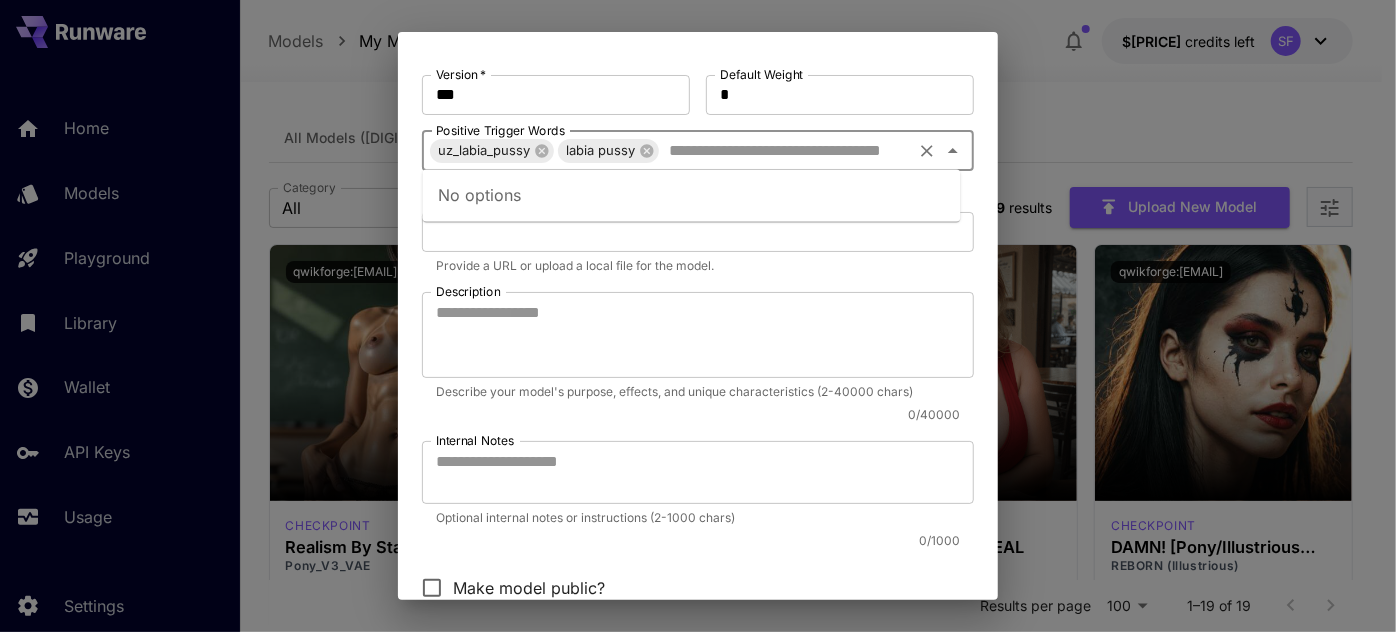 paste on "**********" 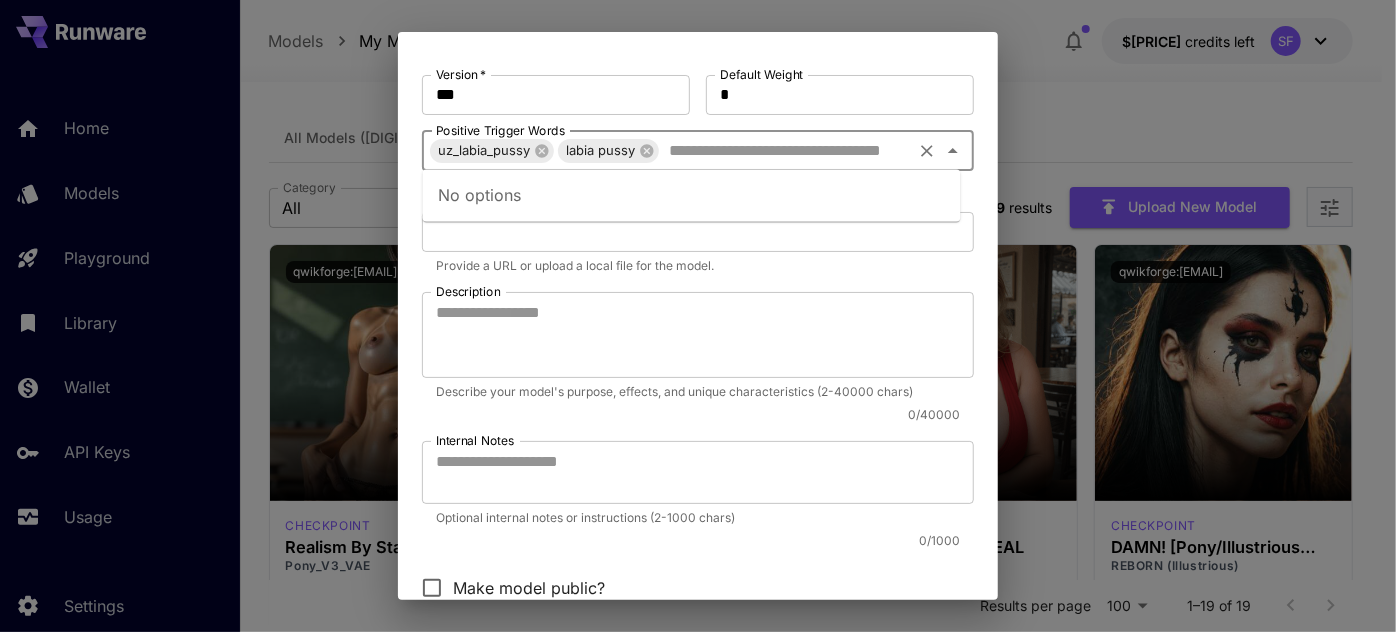 type on "**********" 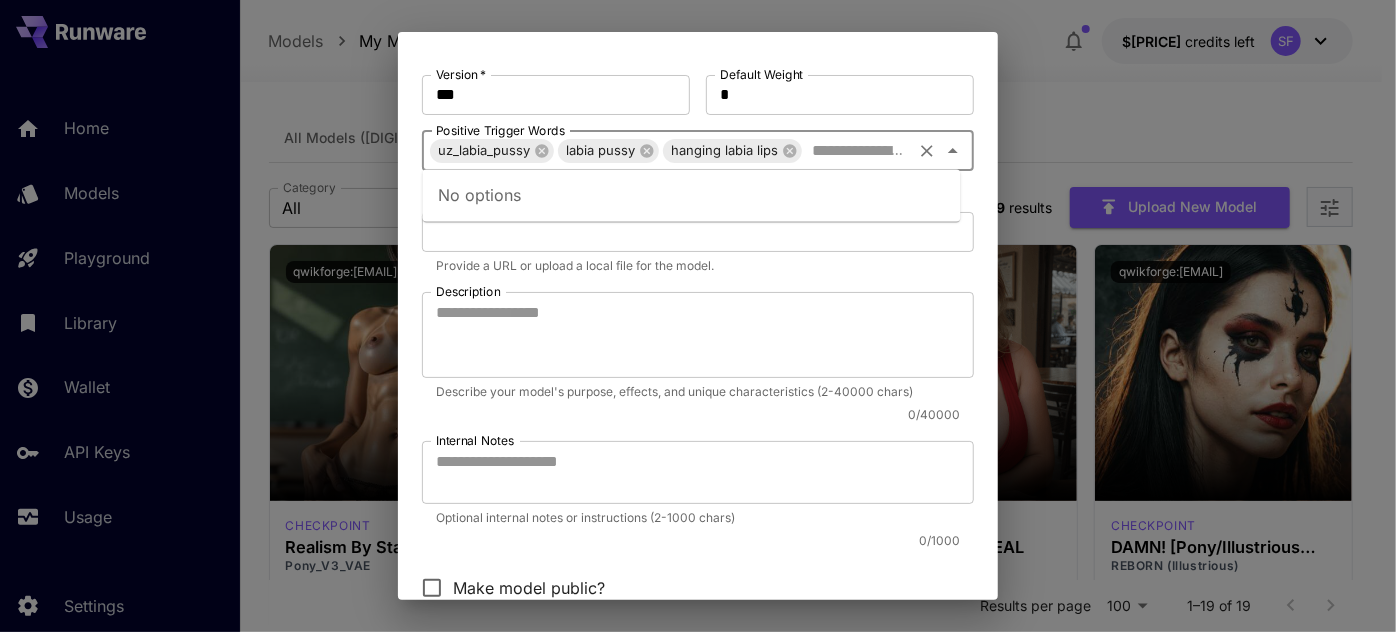 click on "Positive Trigger Words" at bounding box center [856, 151] 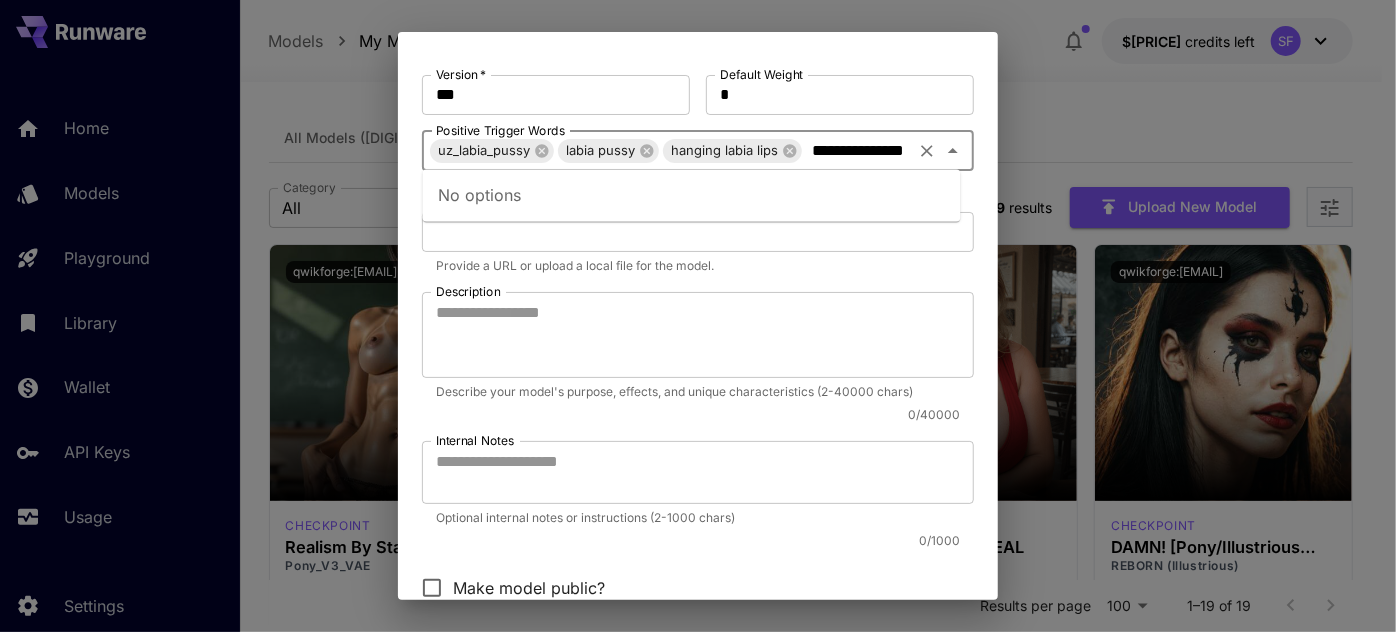 scroll, scrollTop: 0, scrollLeft: 25, axis: horizontal 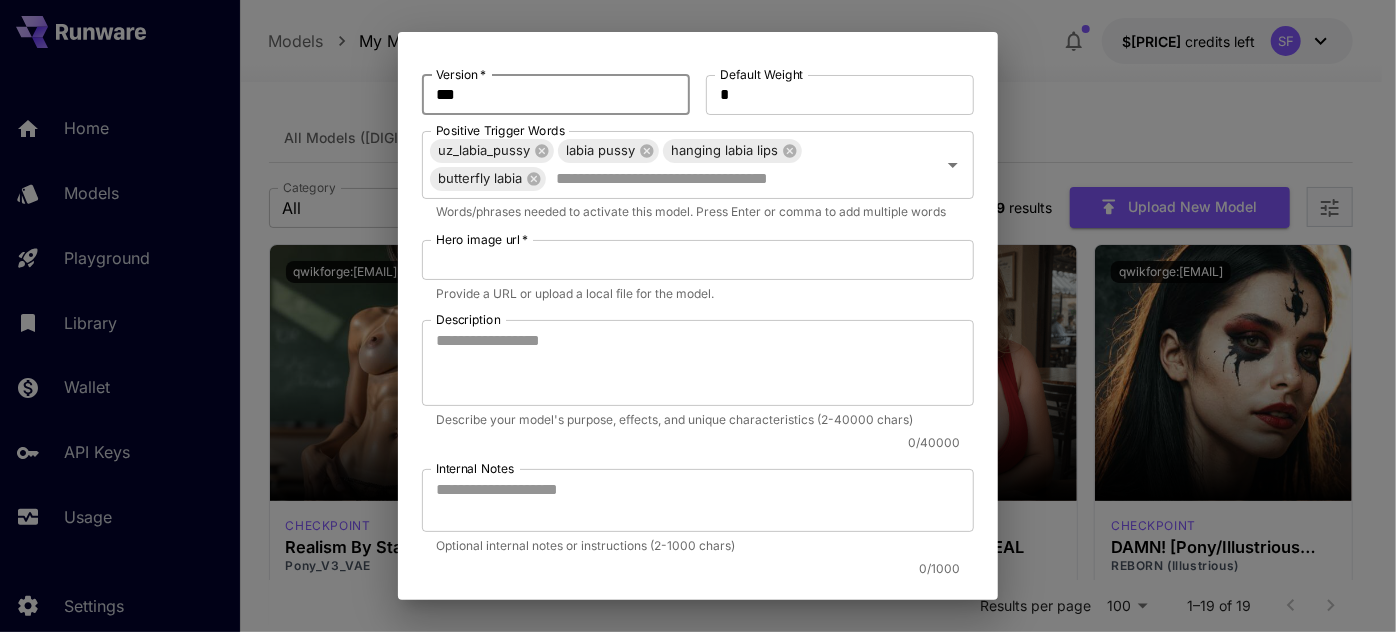 drag, startPoint x: 437, startPoint y: 100, endPoint x: 397, endPoint y: 96, distance: 40.1995 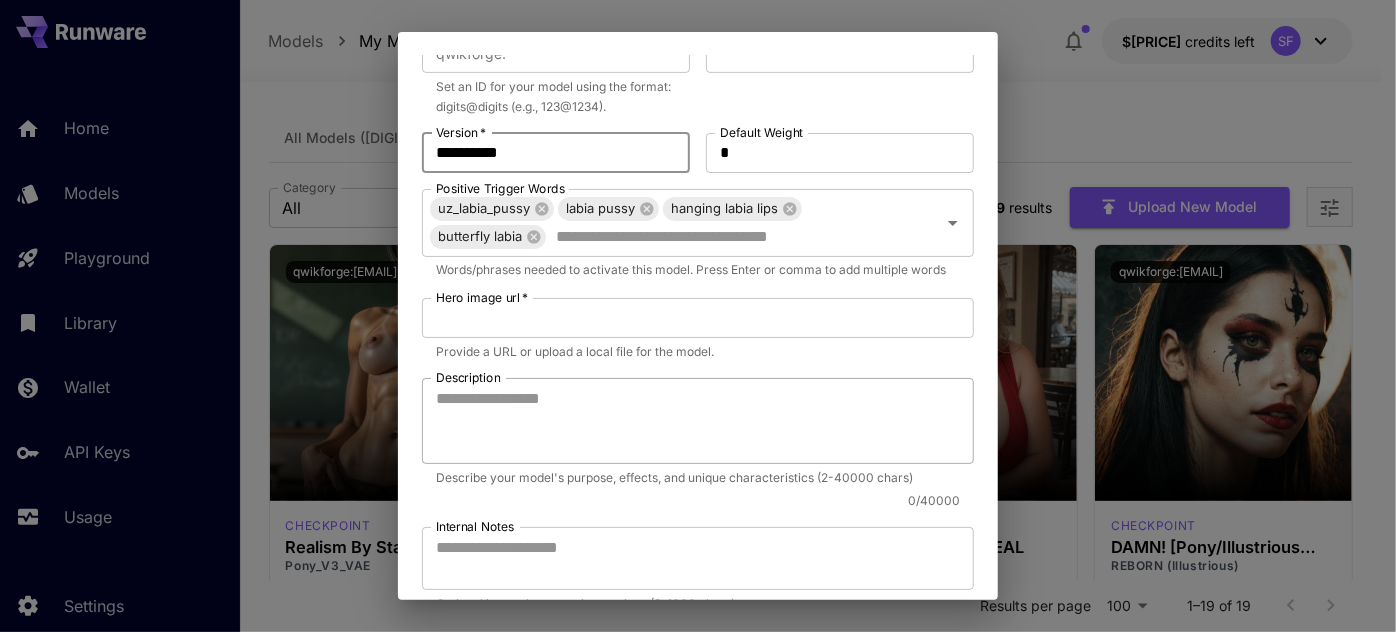 scroll, scrollTop: 151, scrollLeft: 0, axis: vertical 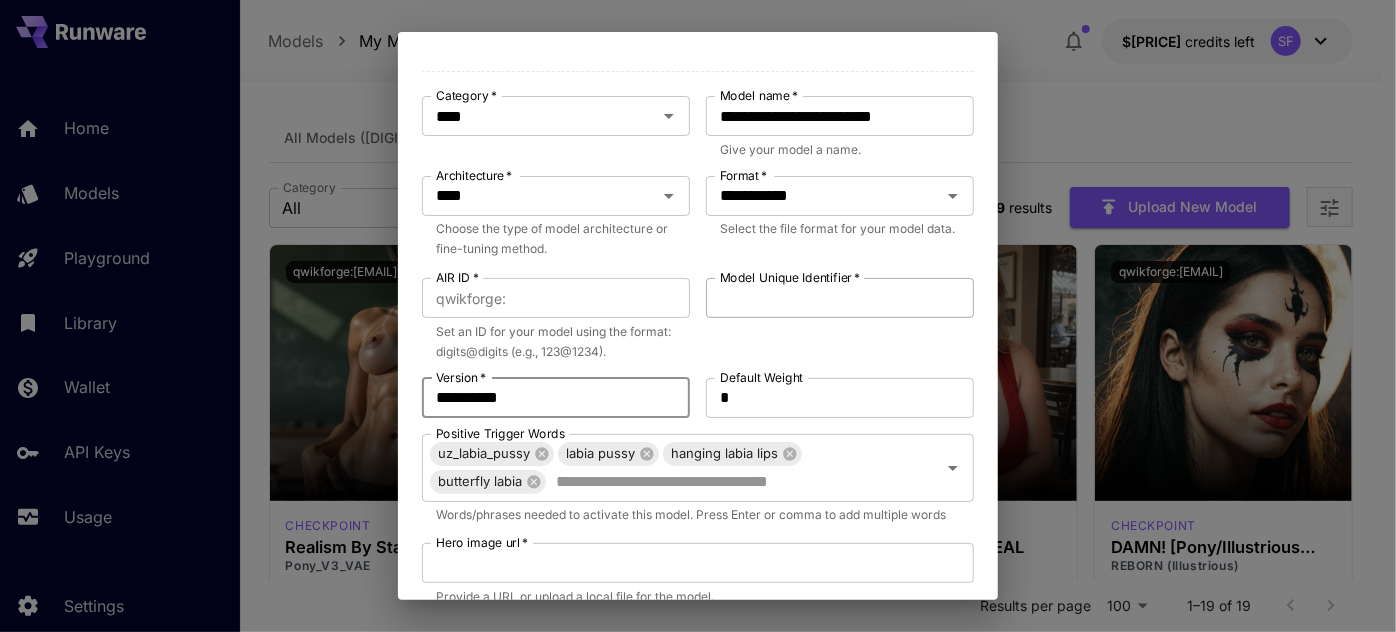 type on "**********" 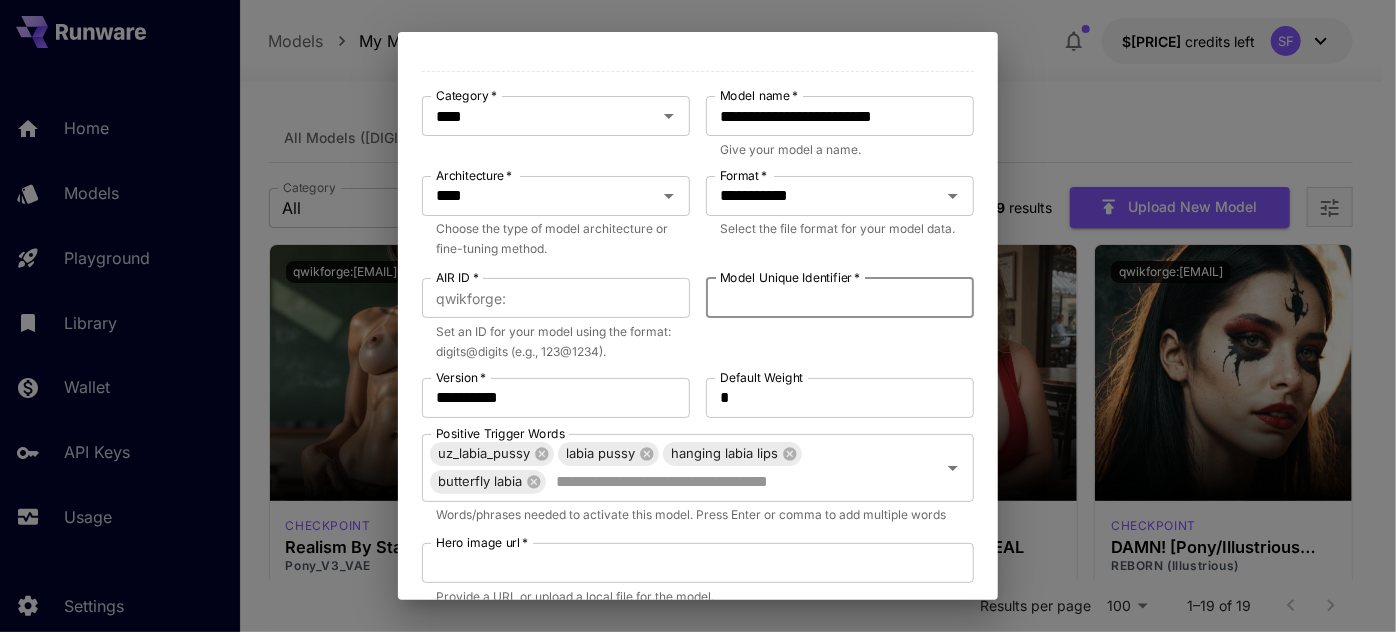 paste on "**********" 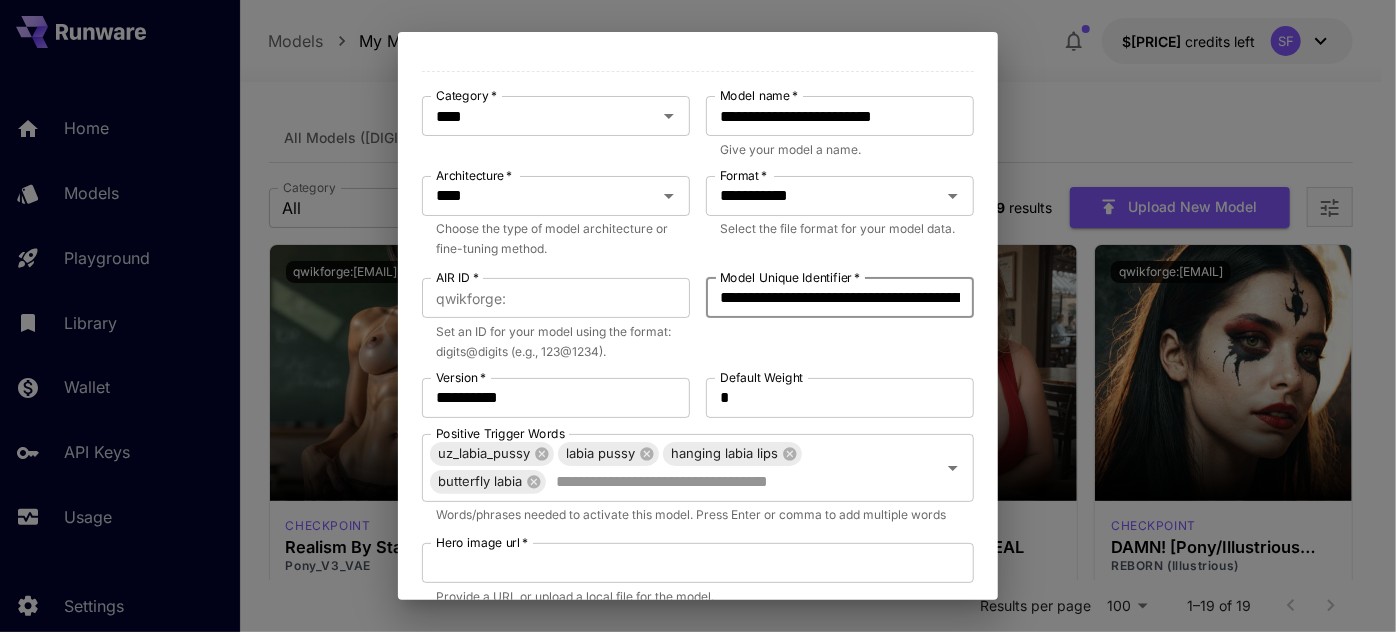 scroll, scrollTop: 0, scrollLeft: 387, axis: horizontal 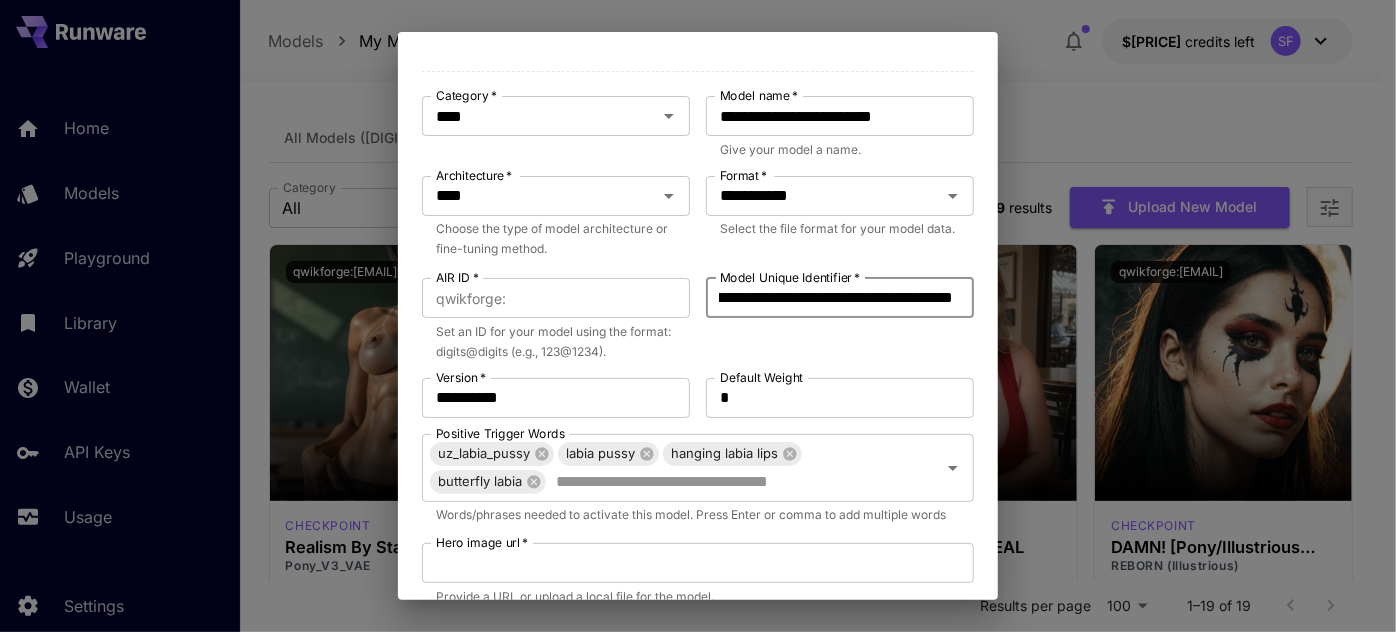 type on "**********" 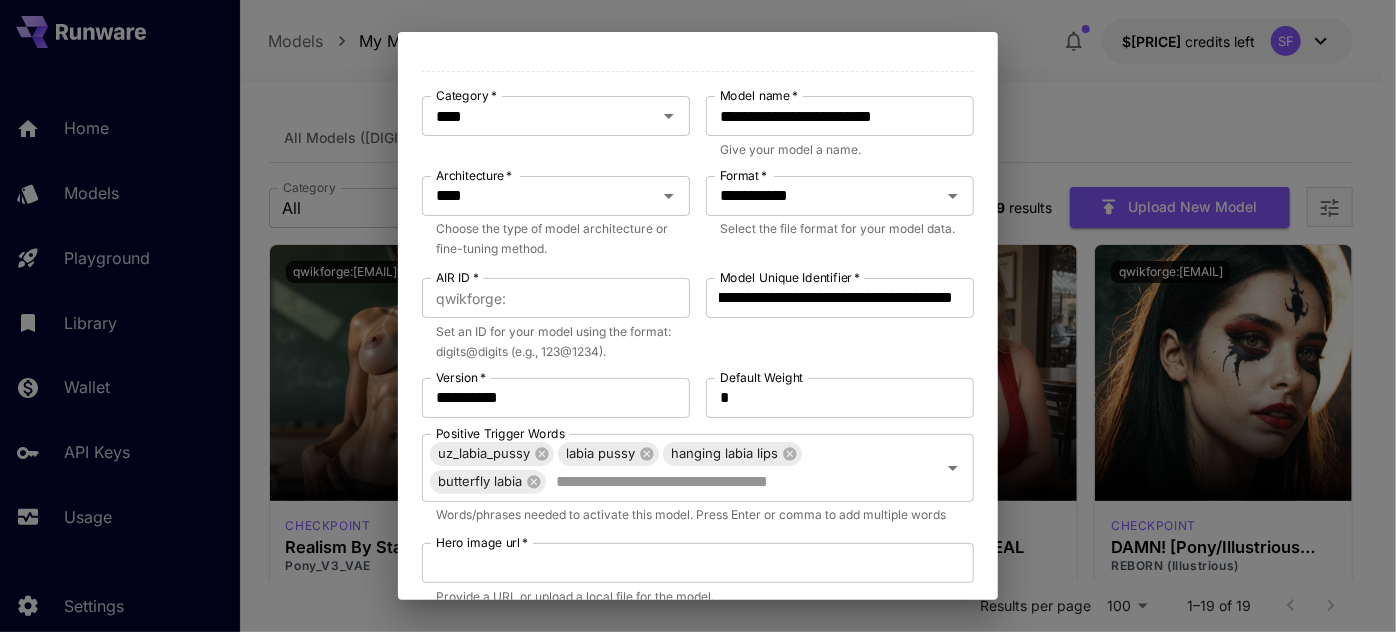 scroll, scrollTop: 0, scrollLeft: 0, axis: both 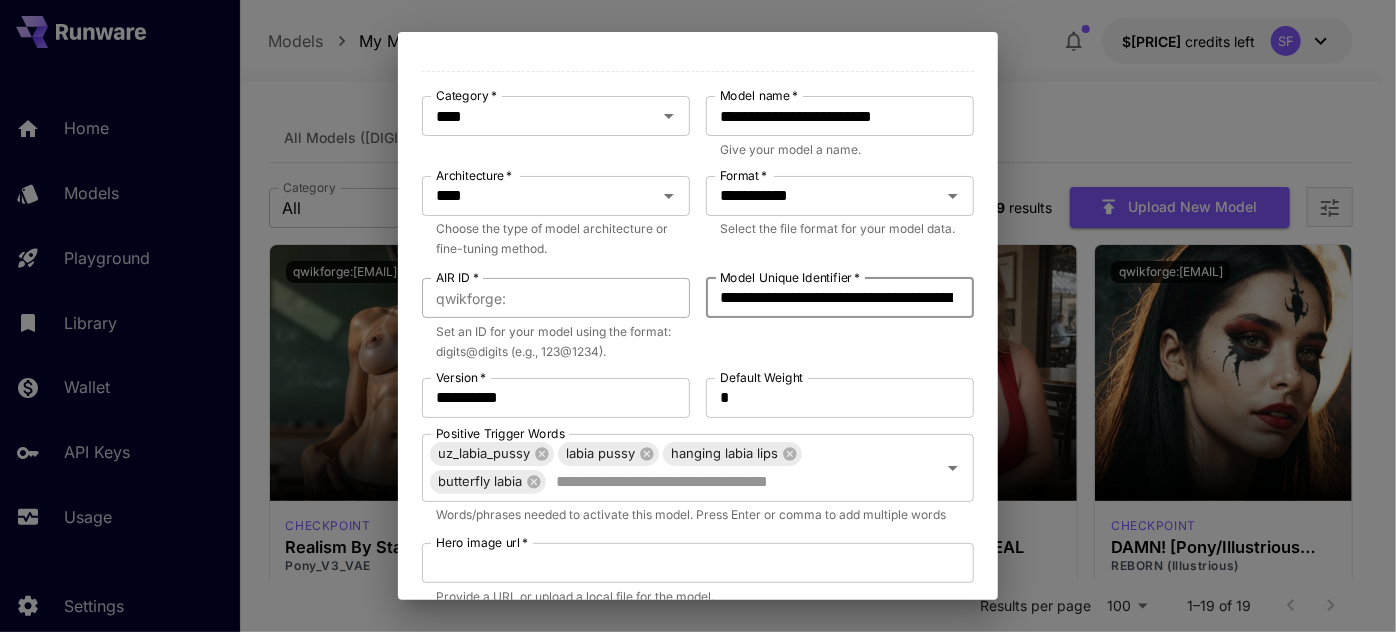 click on "AIR ID   *" at bounding box center (602, 298) 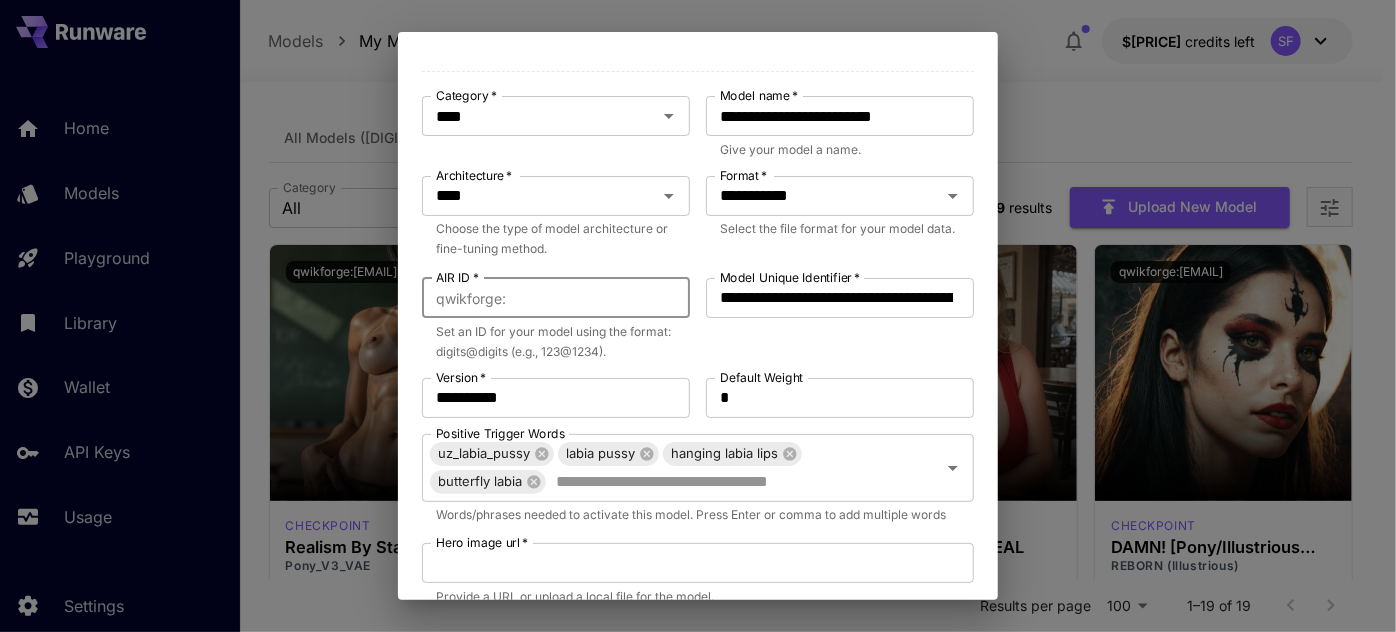 paste on "**********" 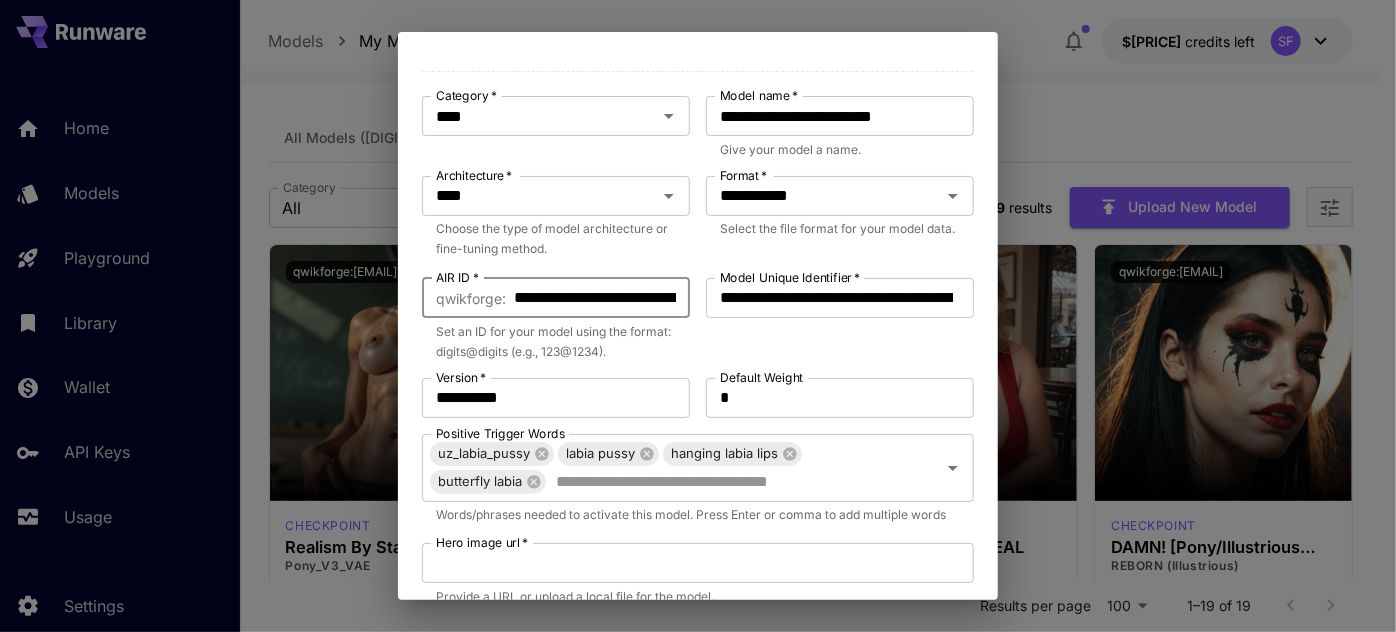 scroll, scrollTop: 0, scrollLeft: 152, axis: horizontal 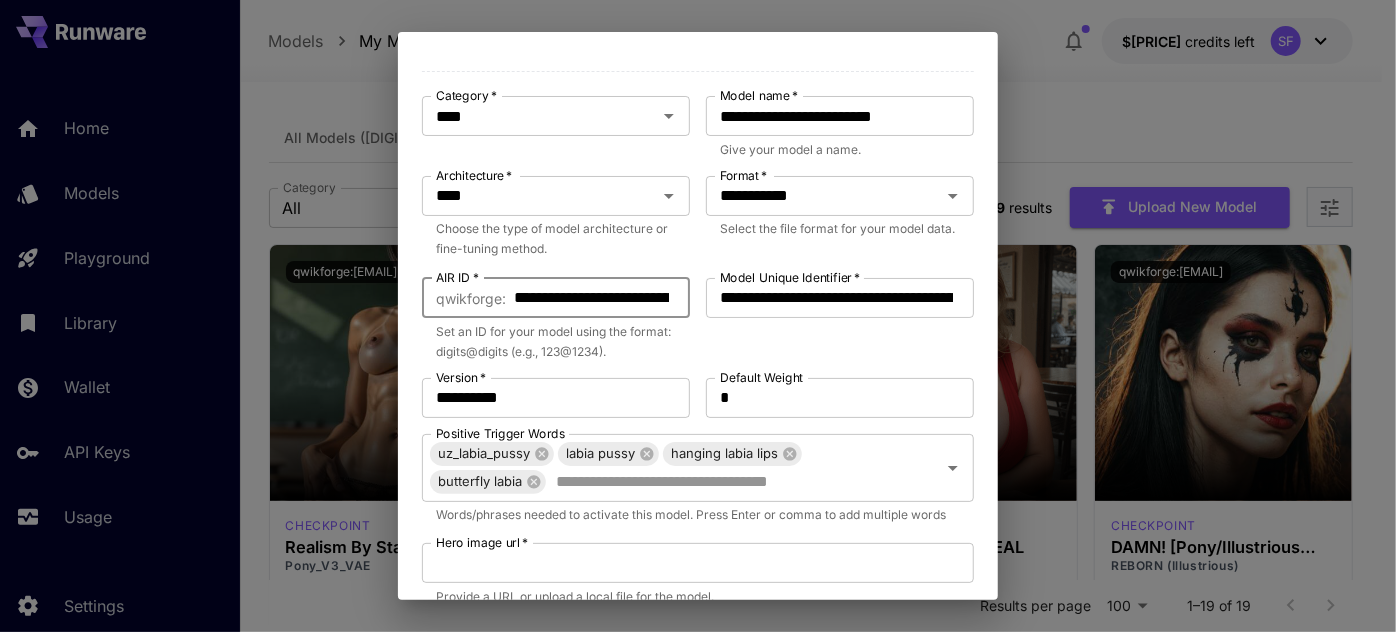 drag, startPoint x: 533, startPoint y: 297, endPoint x: 476, endPoint y: 289, distance: 57.558666 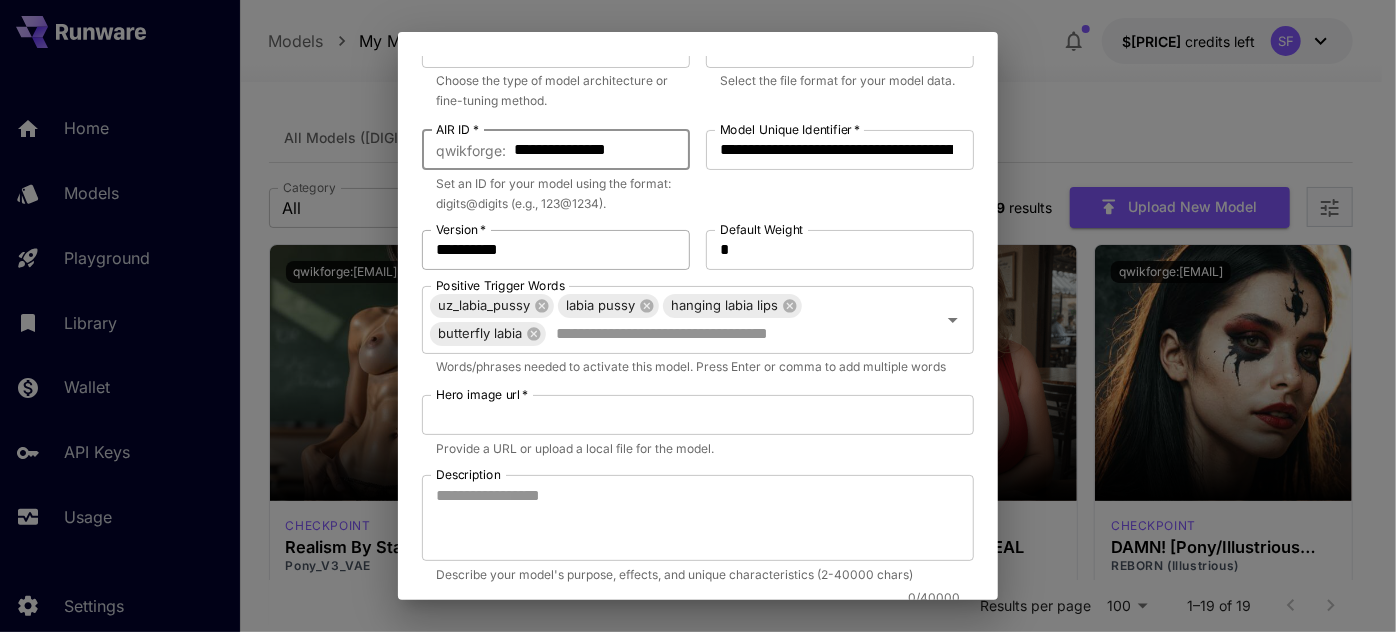scroll, scrollTop: 303, scrollLeft: 0, axis: vertical 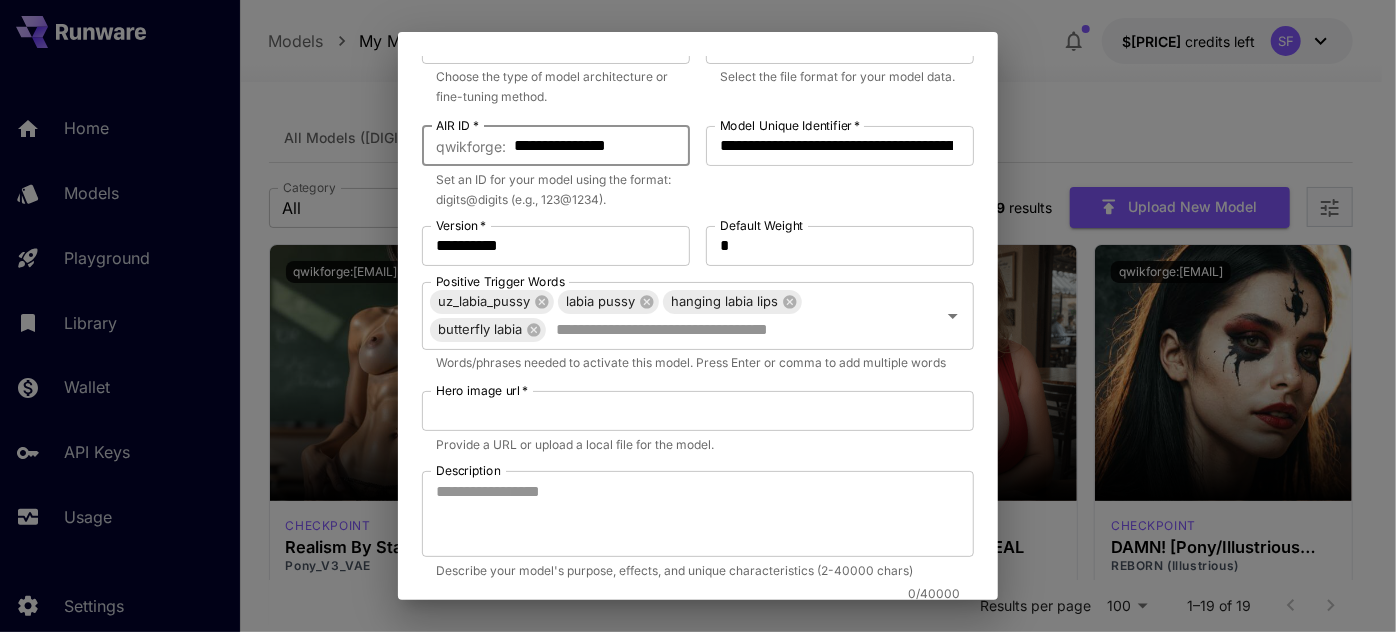 type on "**********" 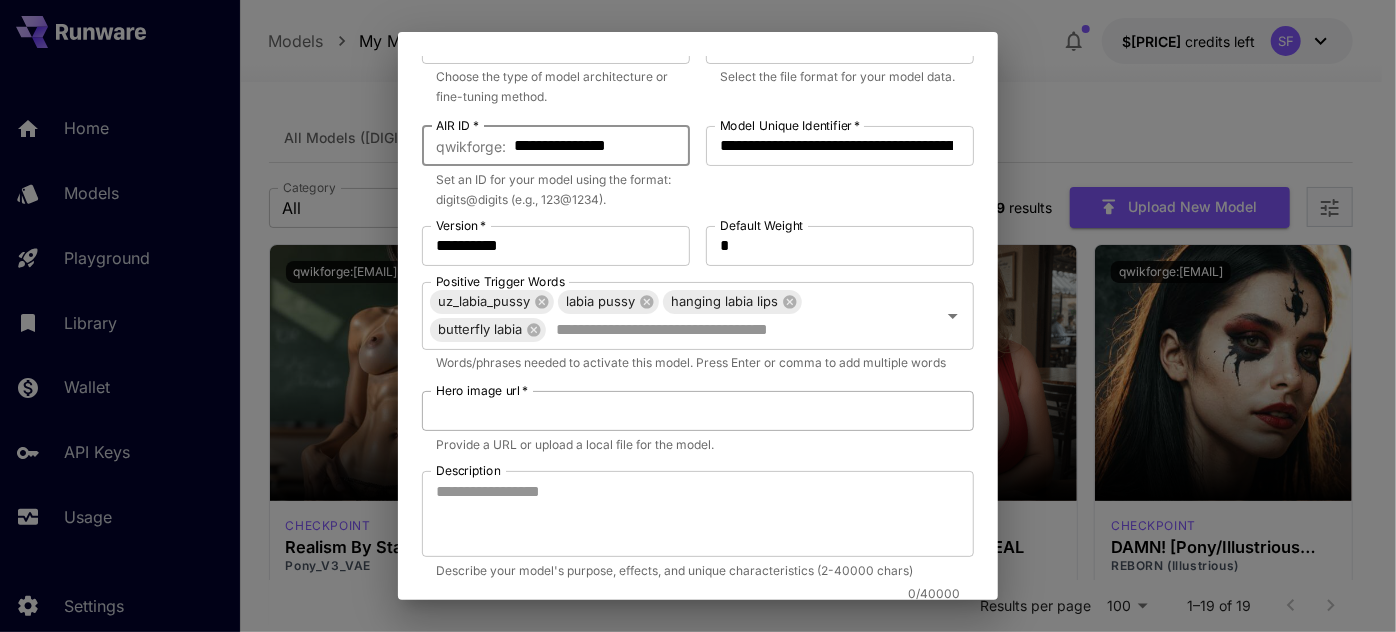 click on "Hero image url   *" at bounding box center [698, 411] 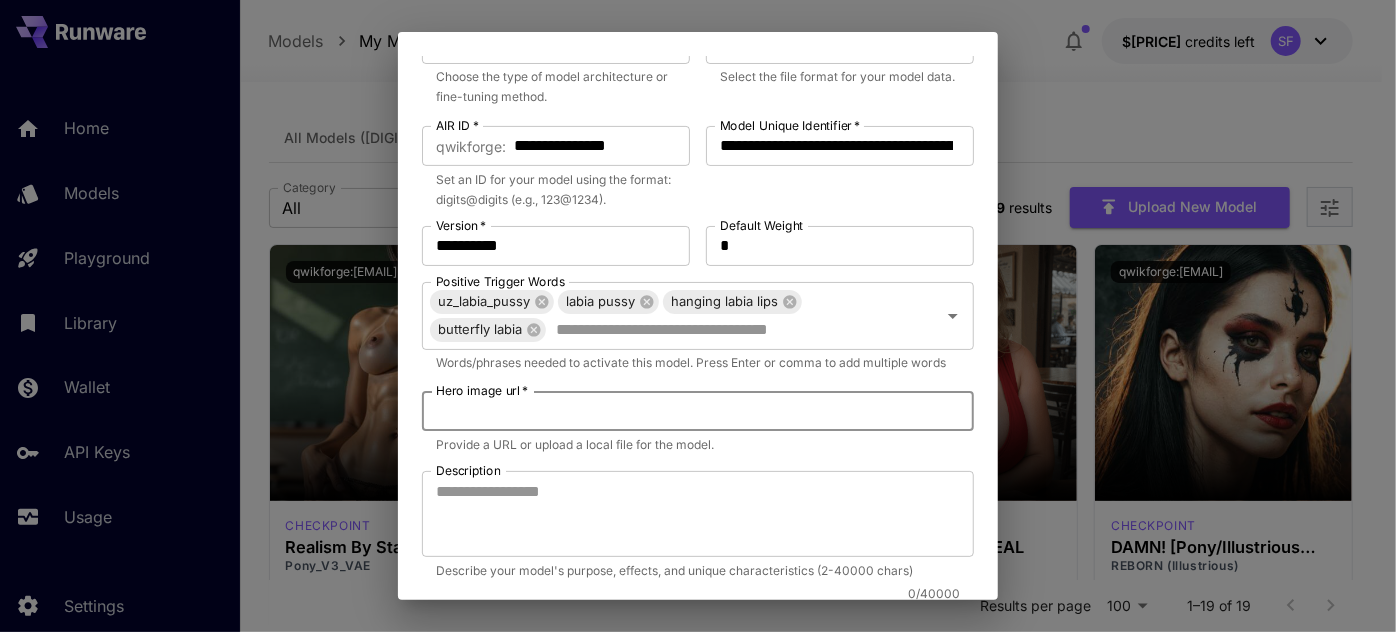 paste on "**********" 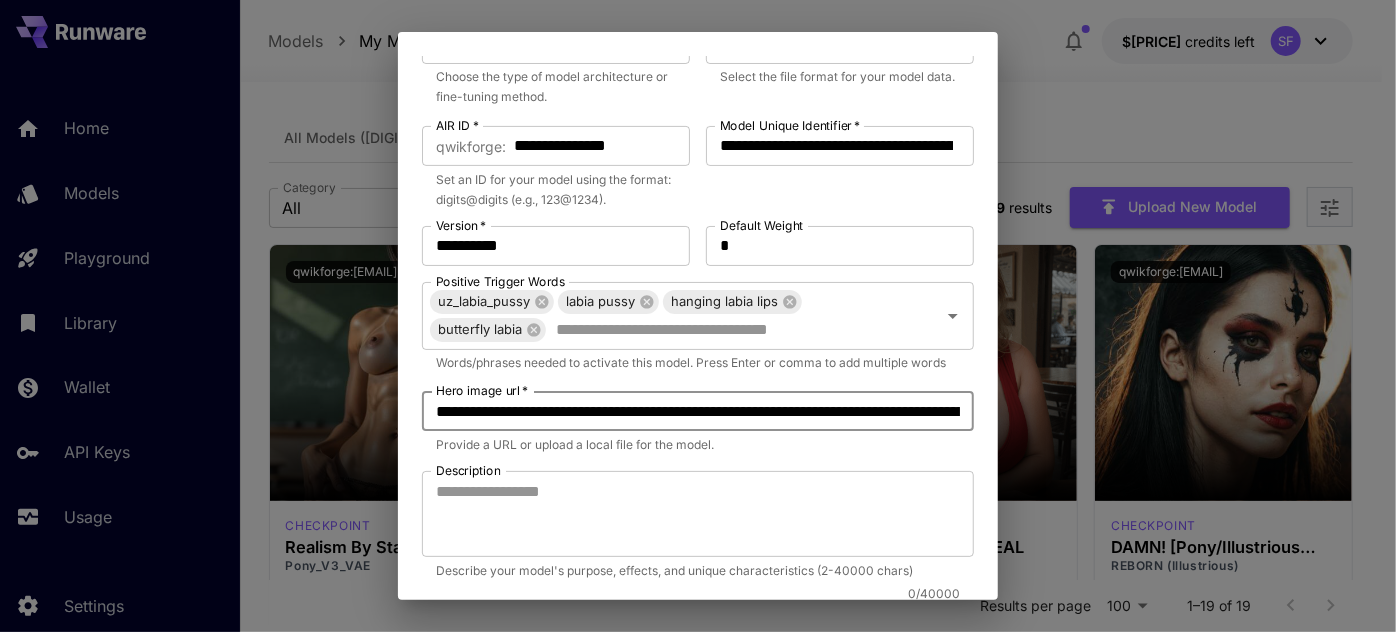 scroll, scrollTop: 0, scrollLeft: 642, axis: horizontal 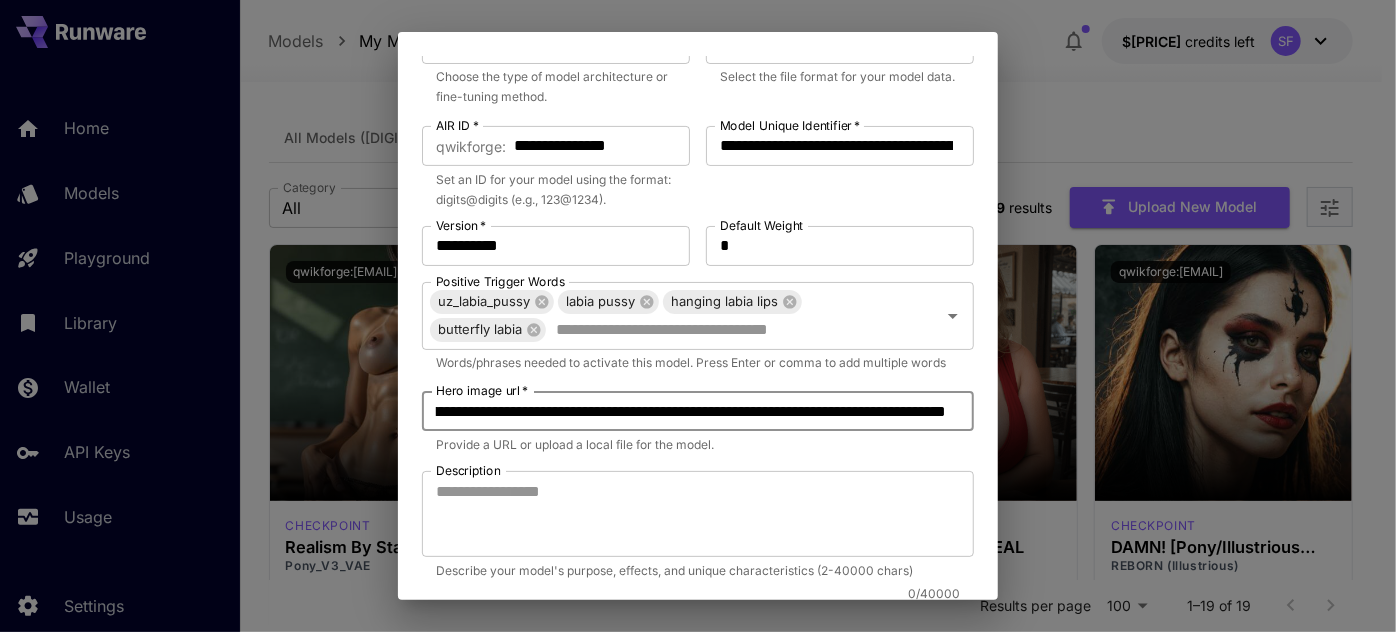 type on "**********" 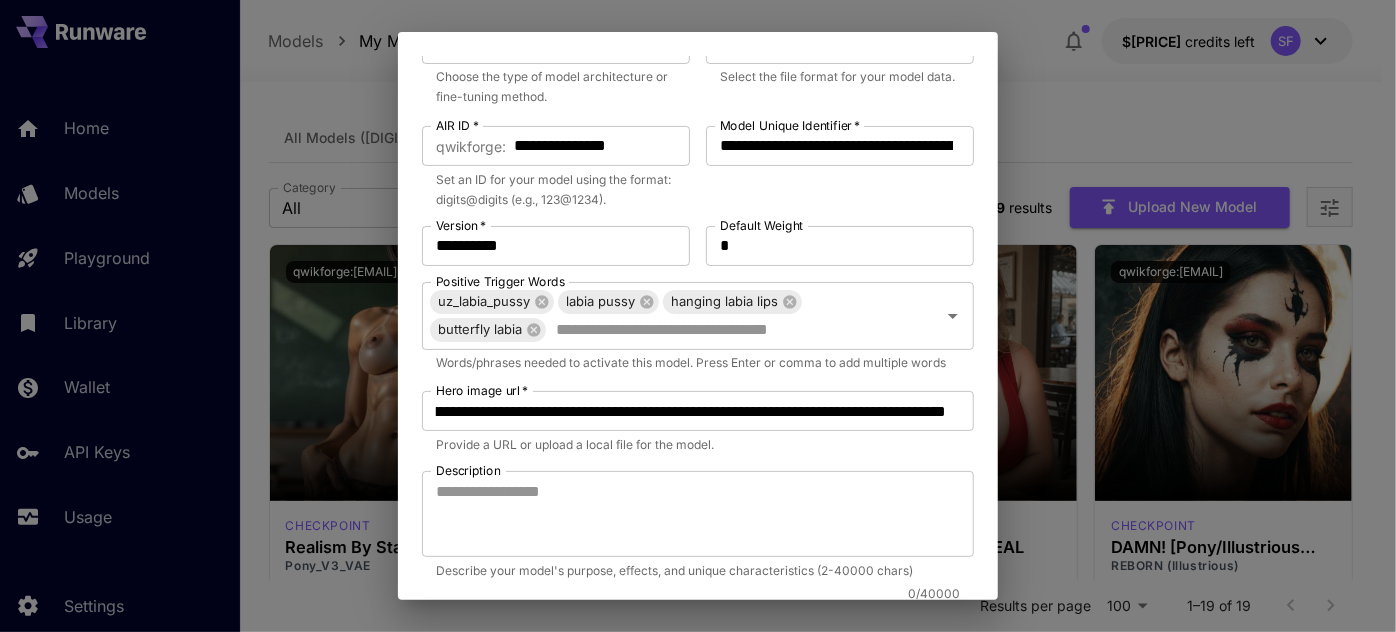 scroll, scrollTop: 0, scrollLeft: 0, axis: both 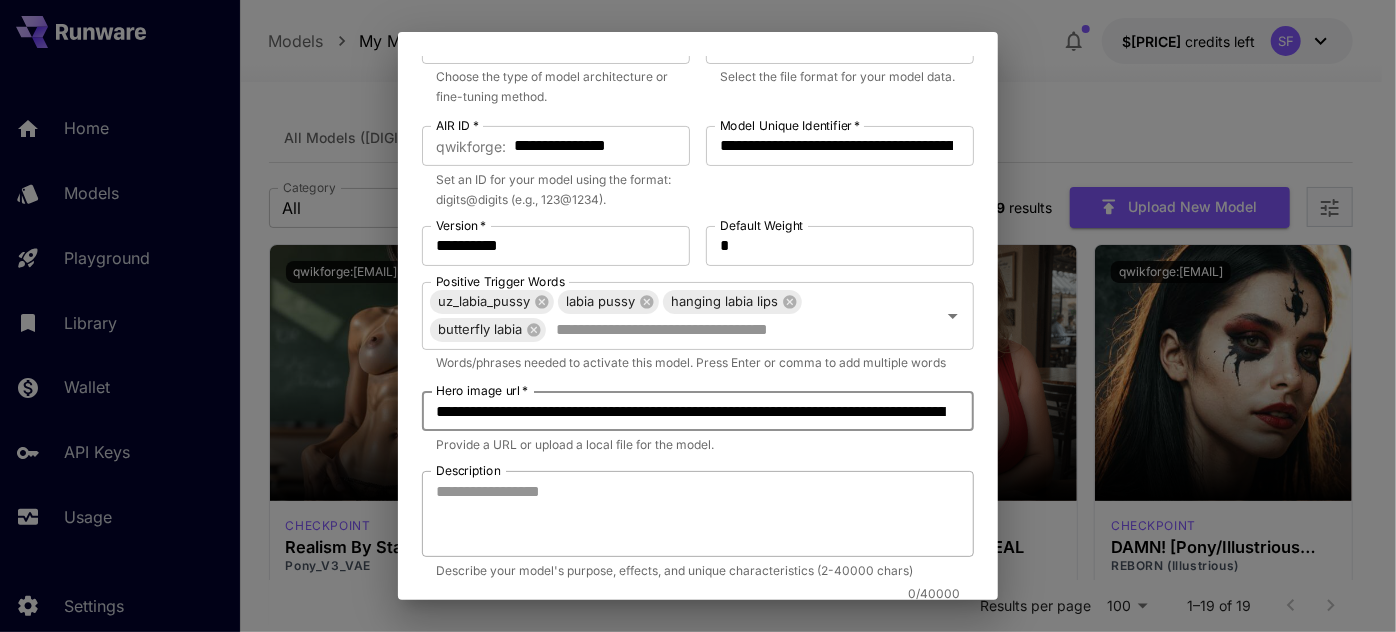 click on "Description" at bounding box center [698, 514] 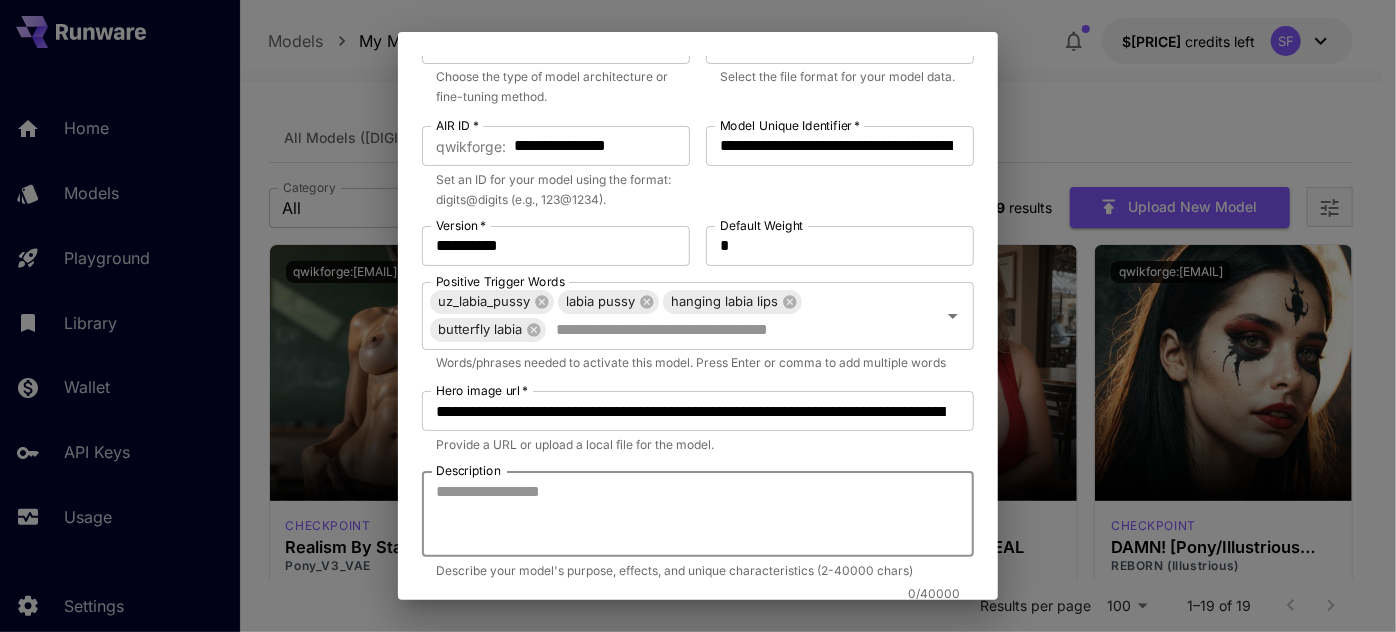 paste on "**********" 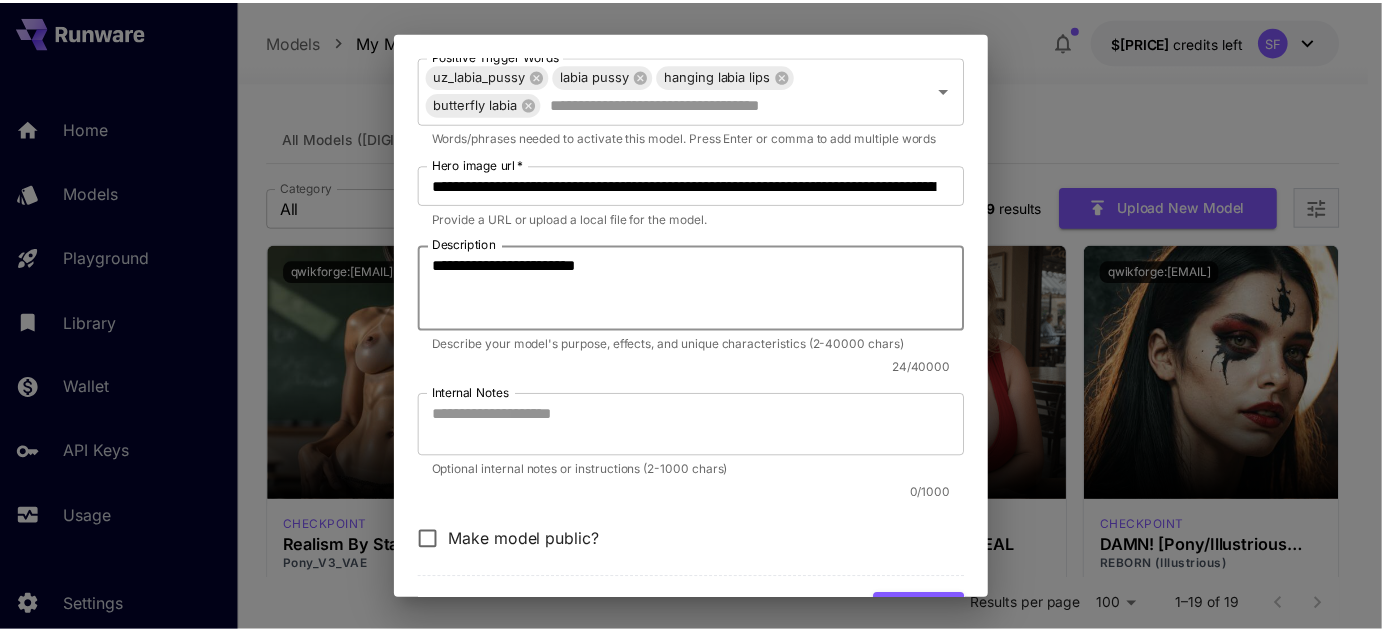 scroll, scrollTop: 619, scrollLeft: 0, axis: vertical 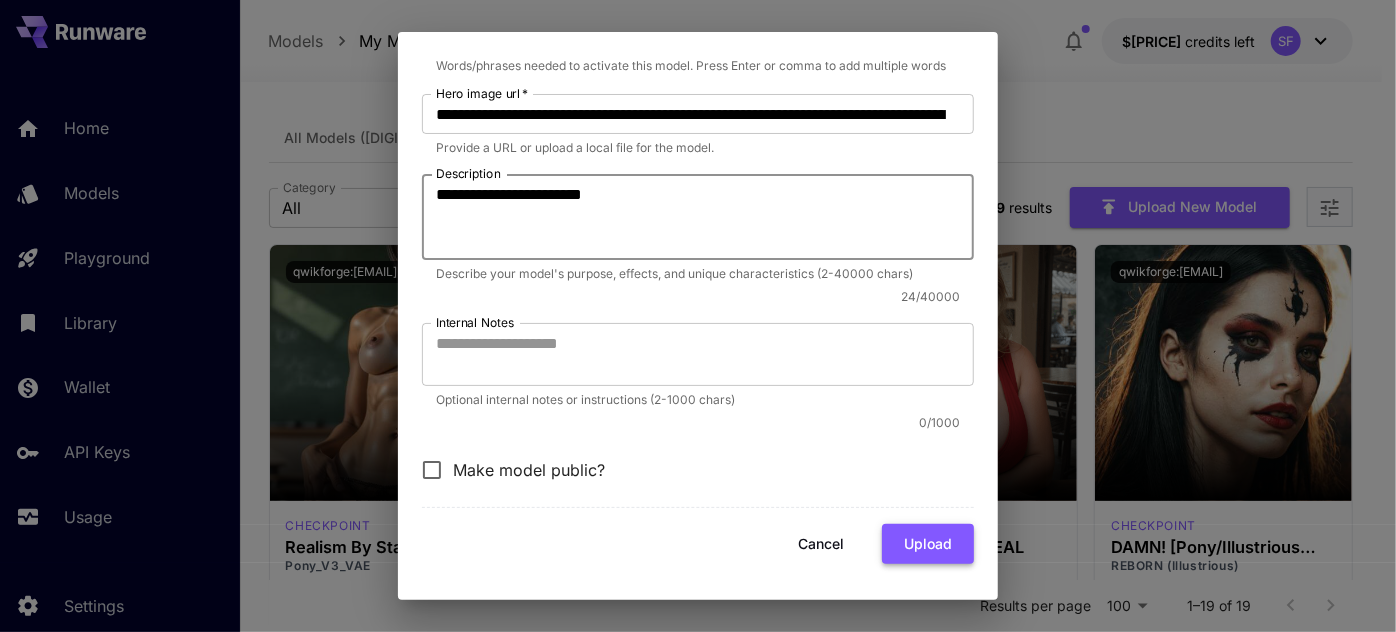 type on "**********" 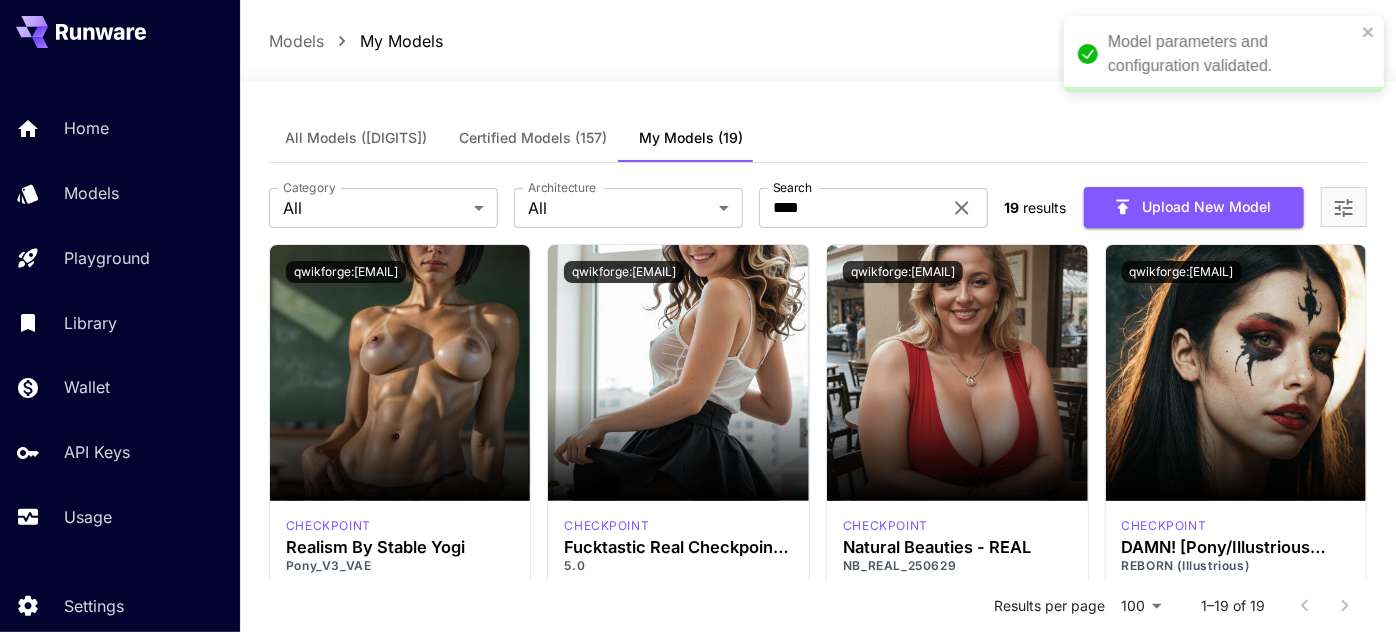 type 